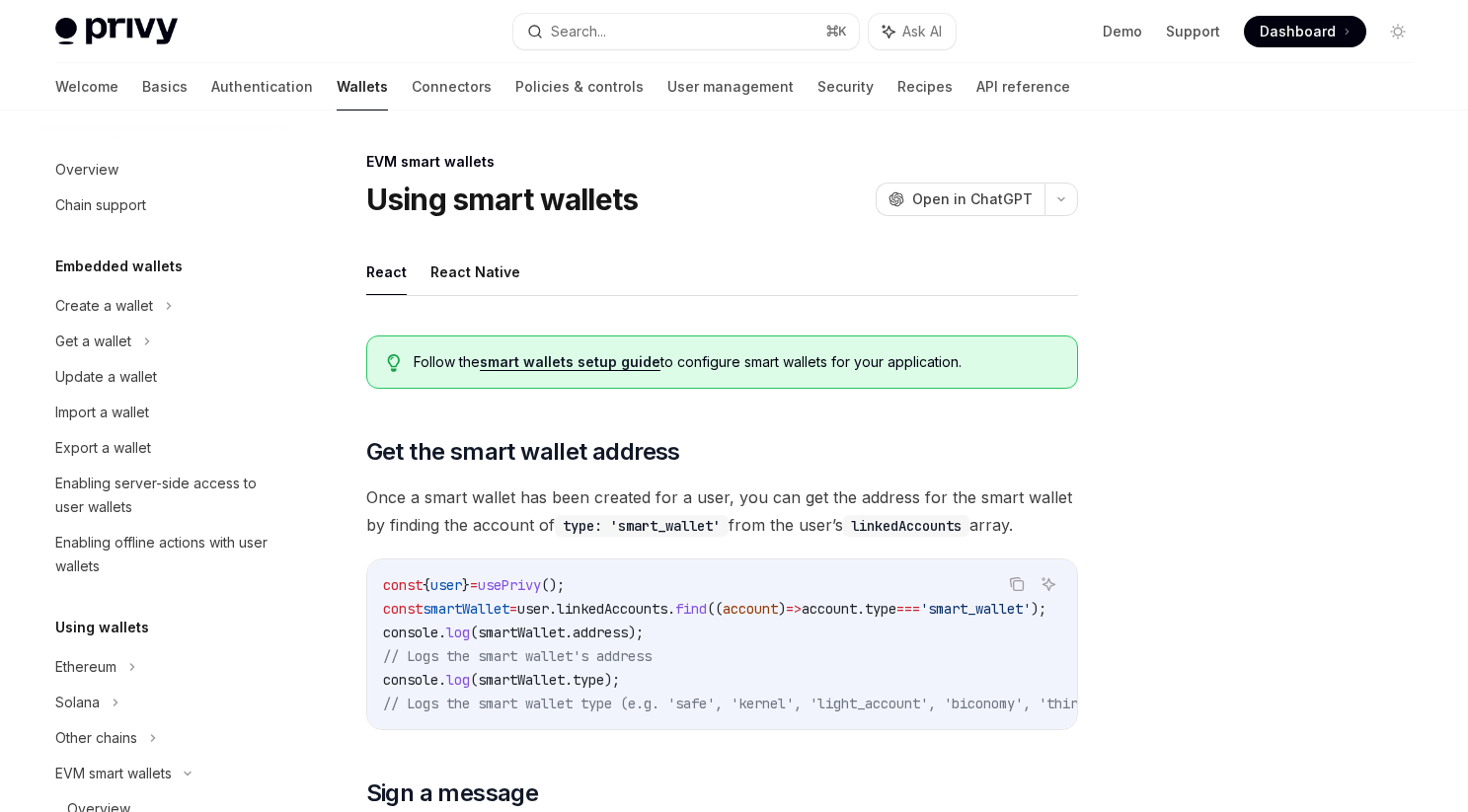 scroll, scrollTop: 0, scrollLeft: 0, axis: both 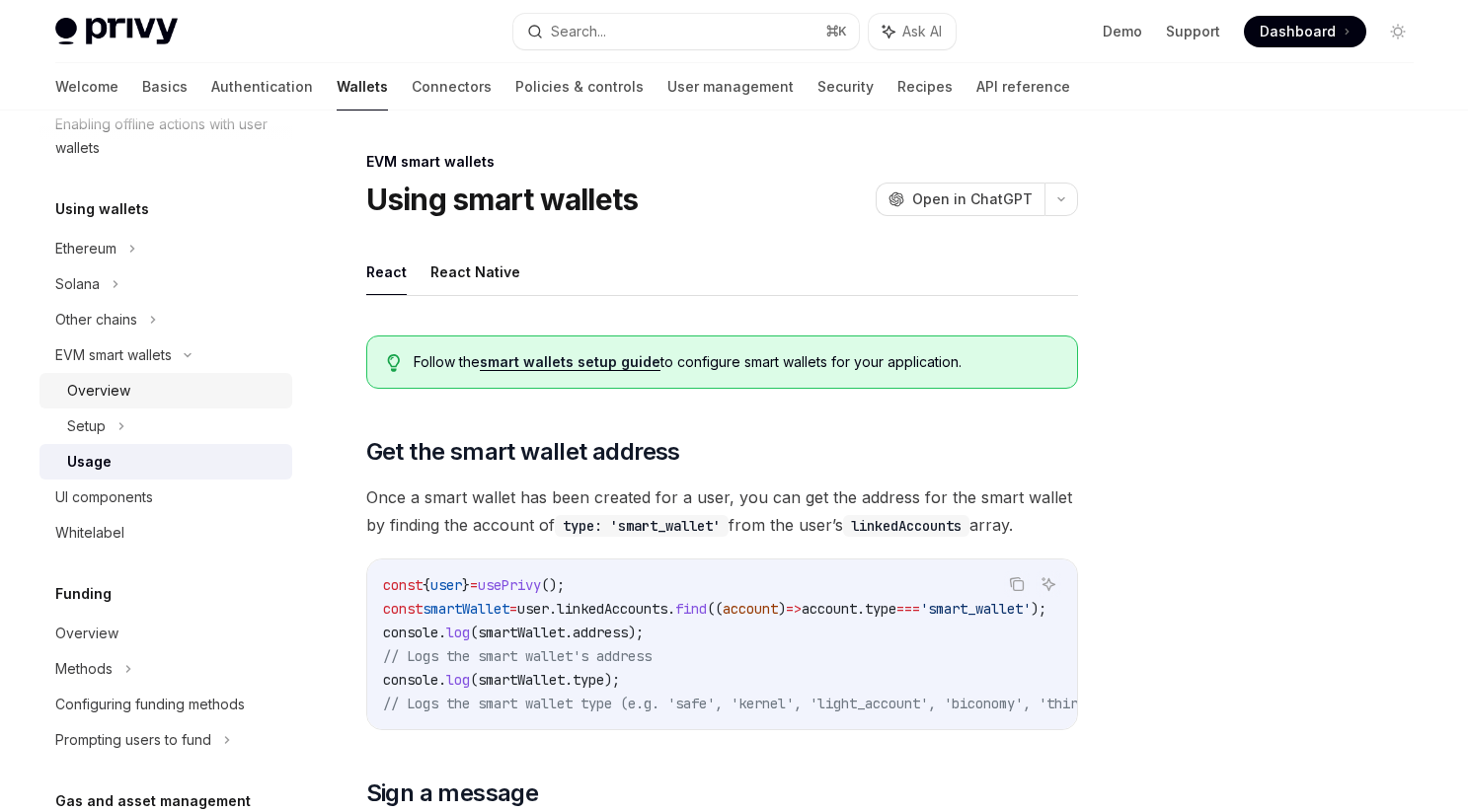 click on "Overview" at bounding box center [99, 391] 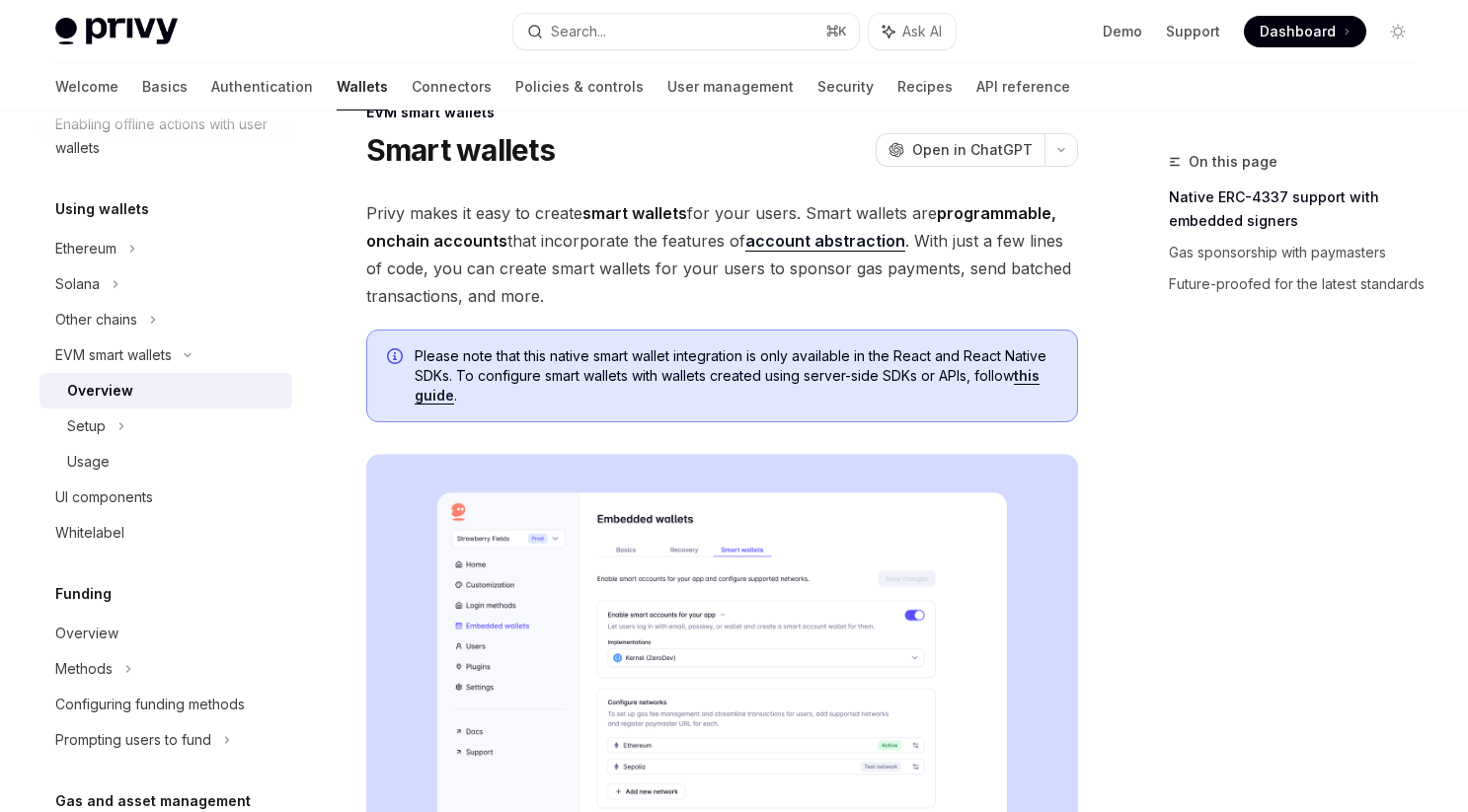 scroll, scrollTop: 63, scrollLeft: 0, axis: vertical 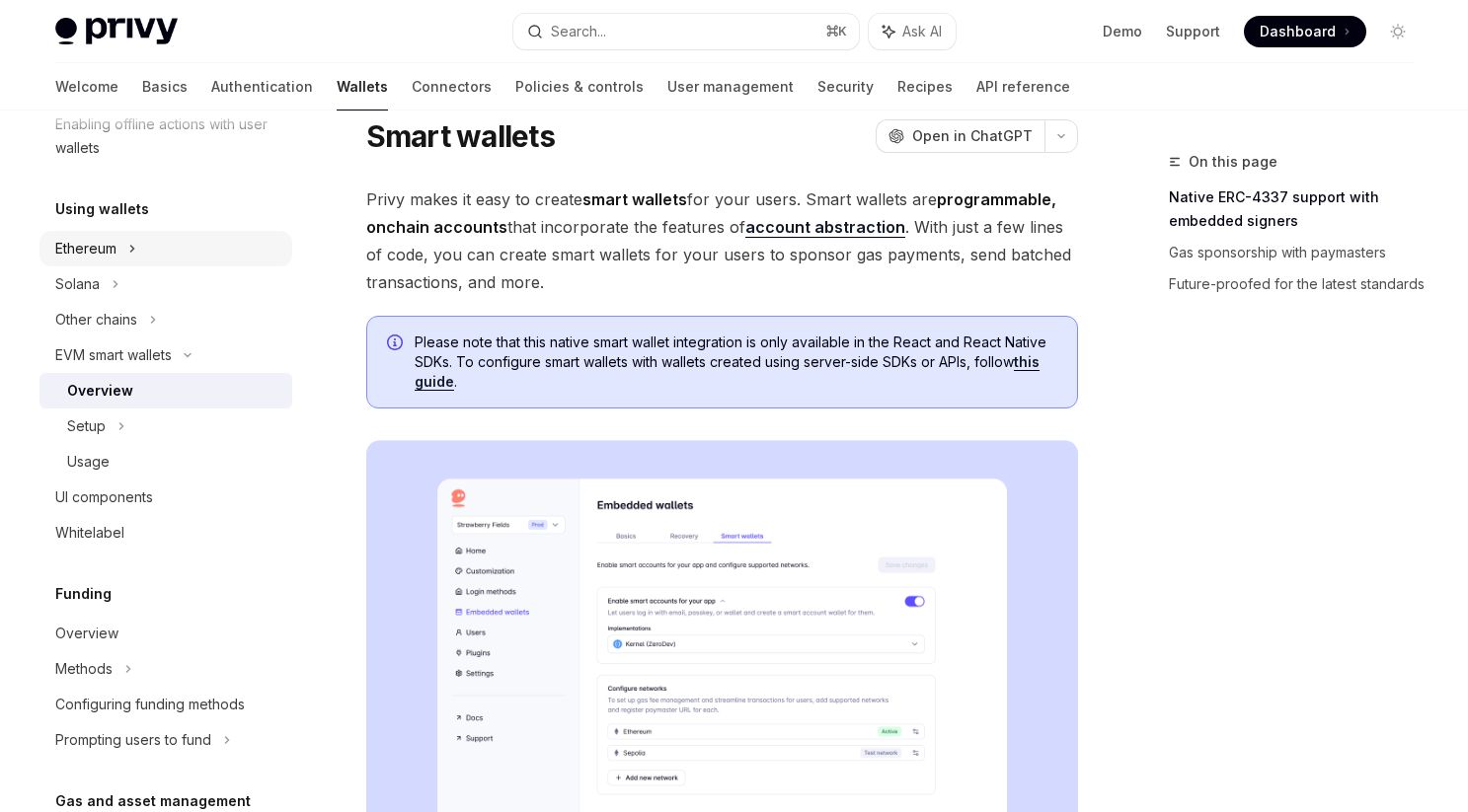 click on "Ethereum" at bounding box center [104, -112] 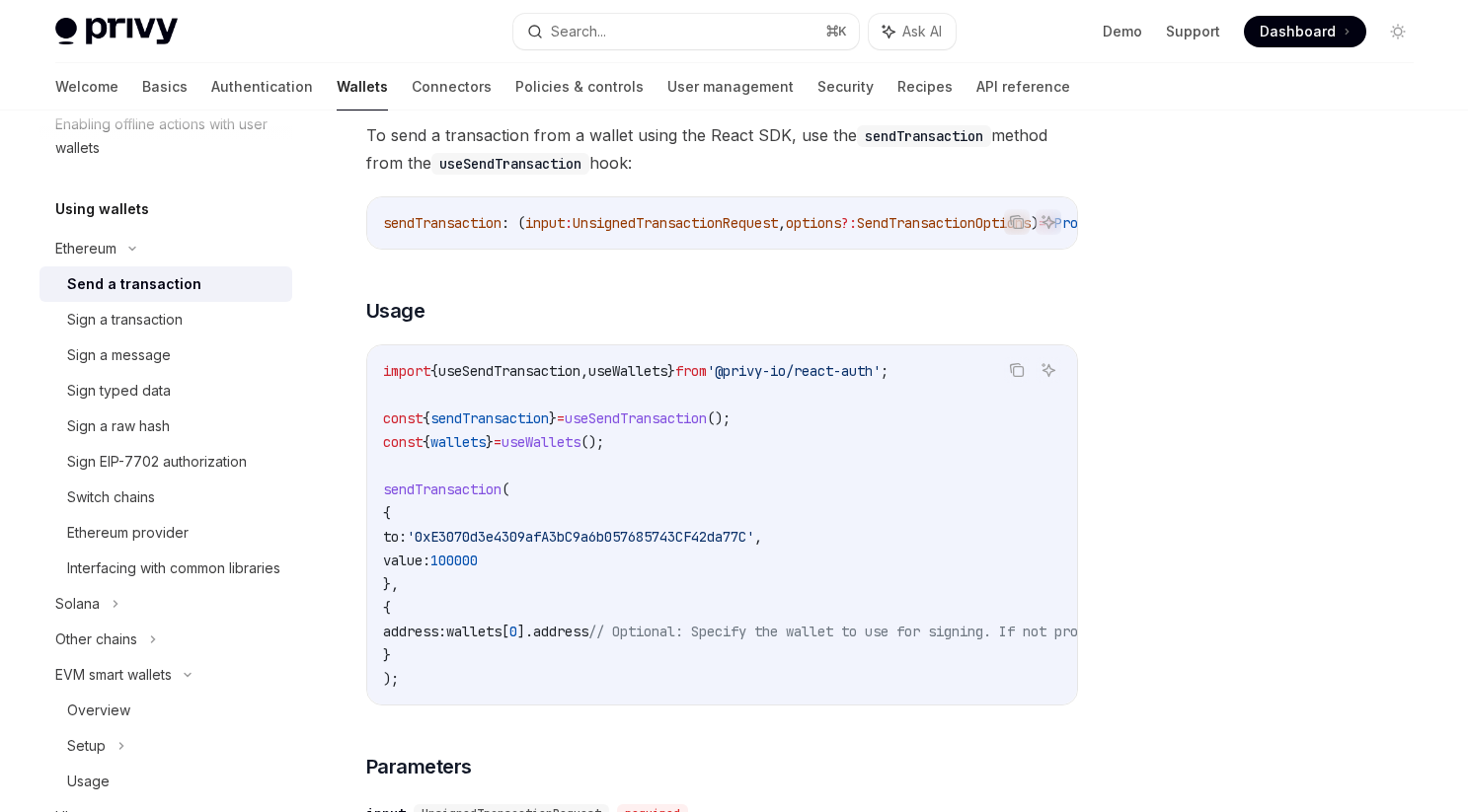 scroll, scrollTop: 19, scrollLeft: 0, axis: vertical 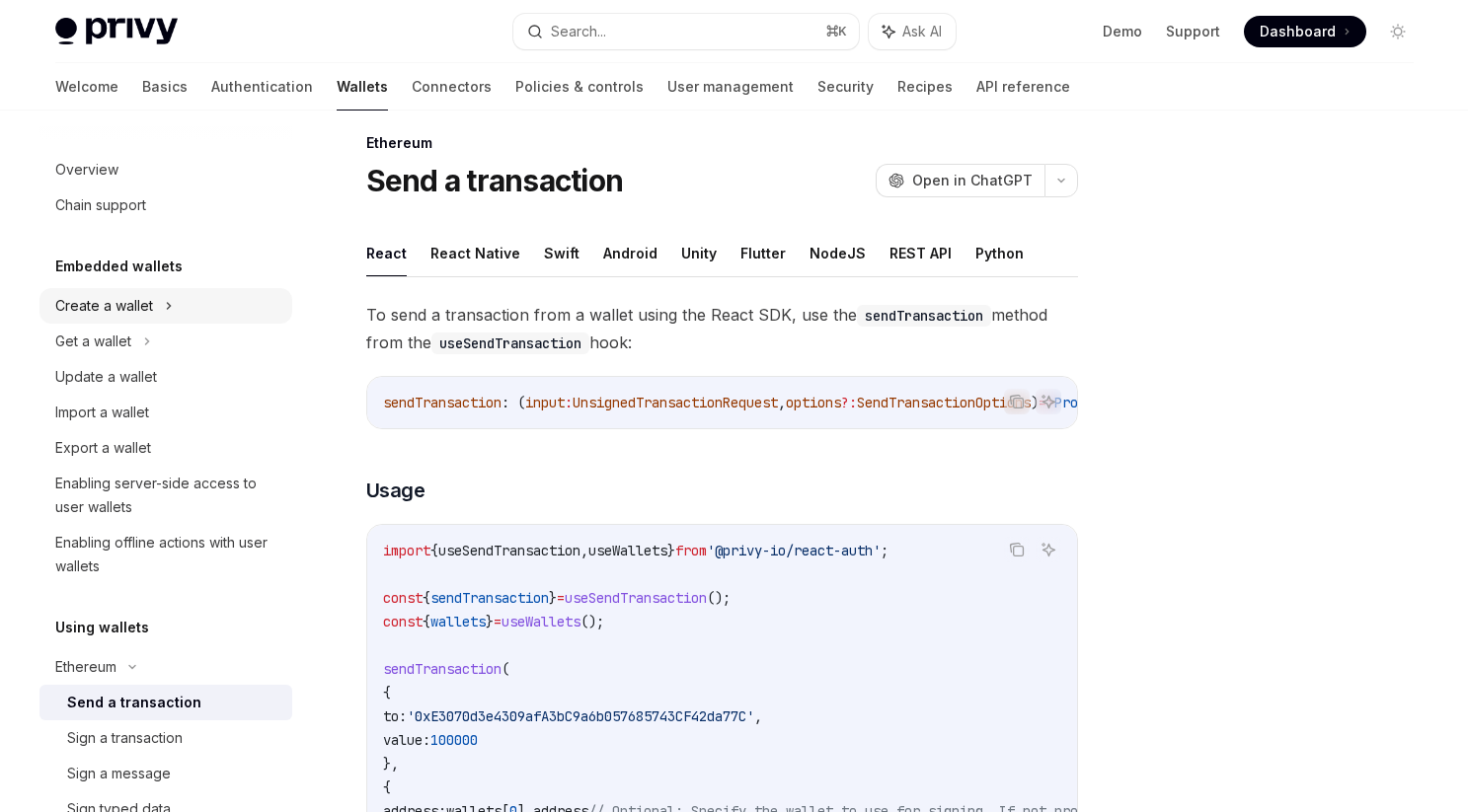 click on "Create a wallet" at bounding box center (166, 306) 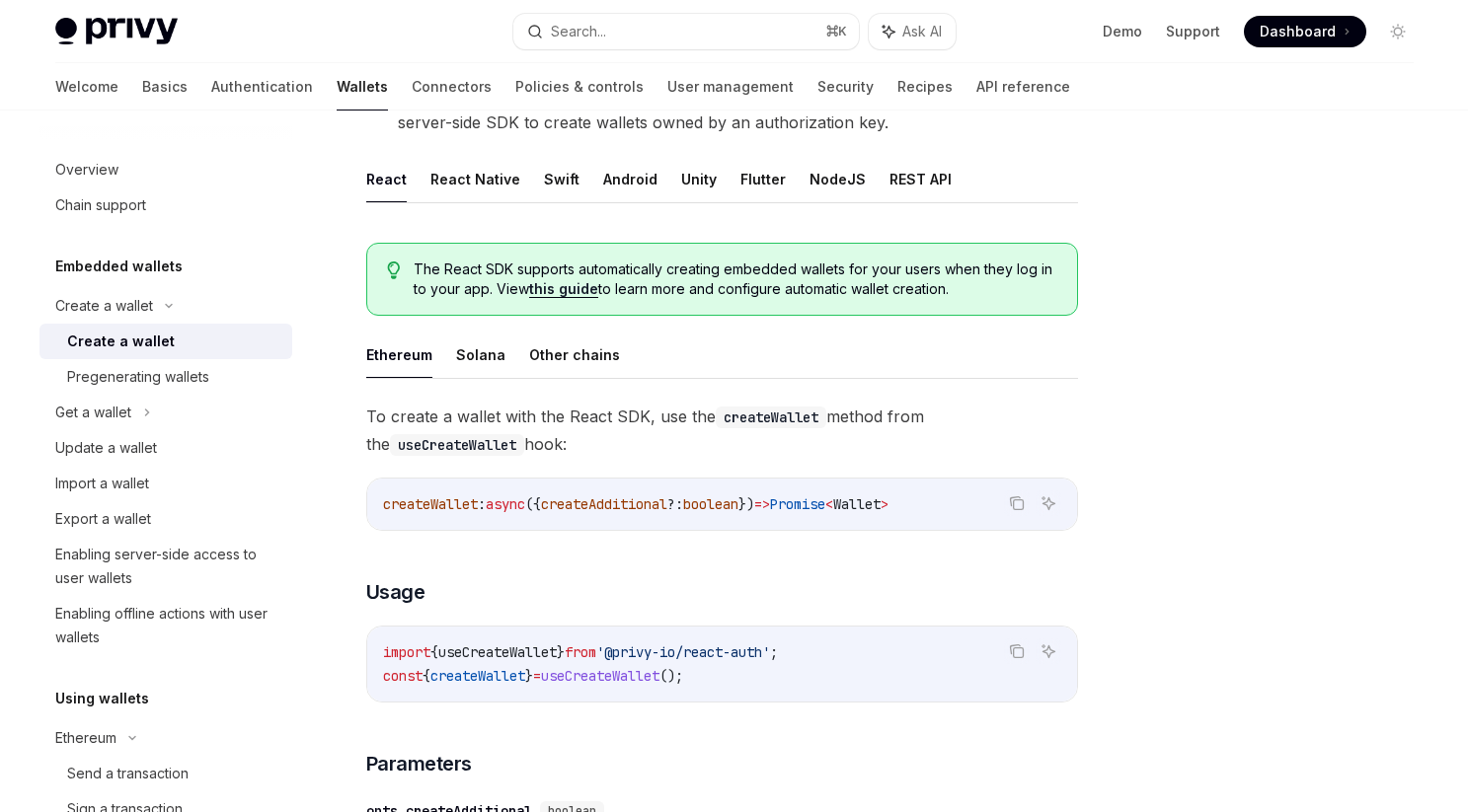 scroll, scrollTop: 0, scrollLeft: 0, axis: both 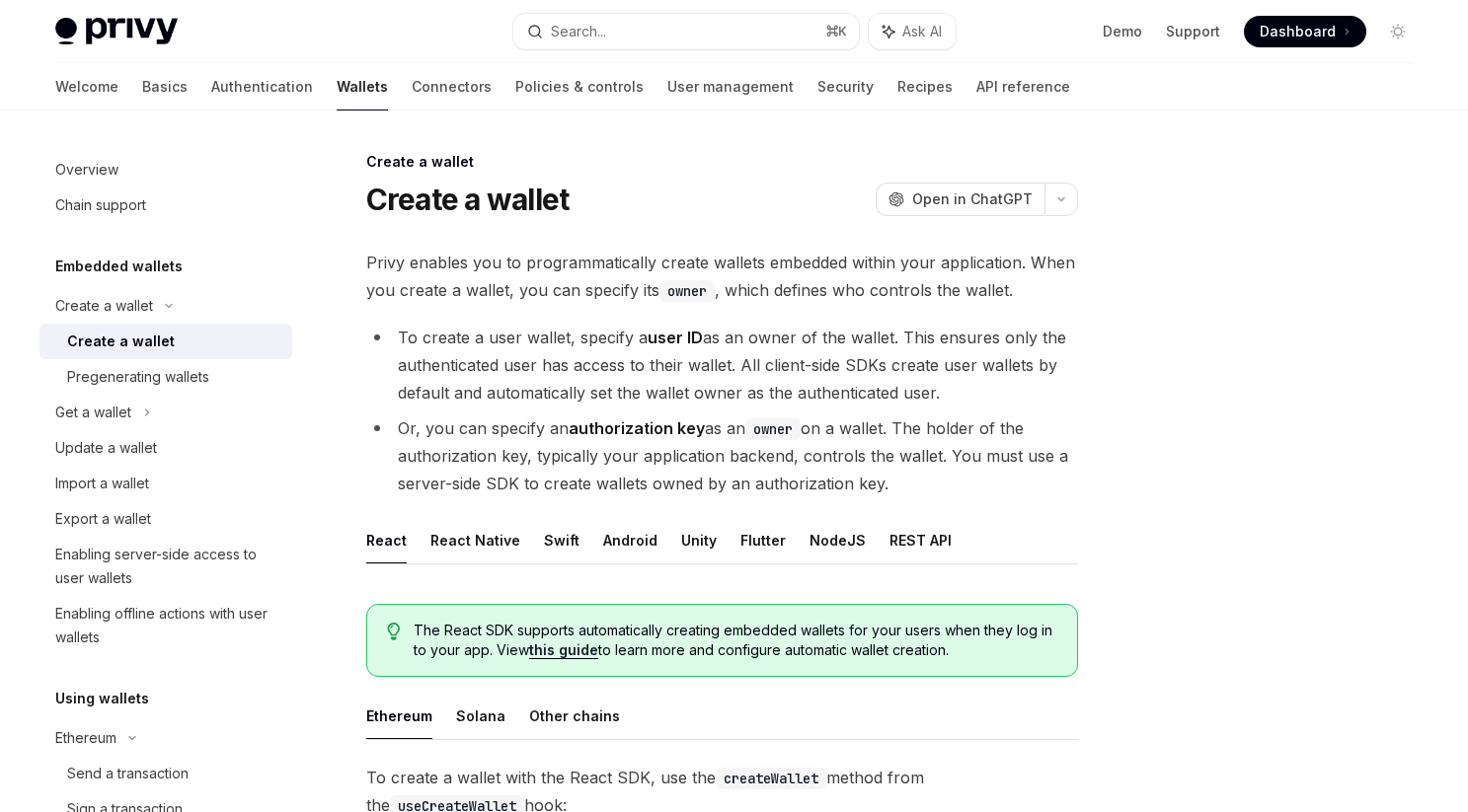click on "user ID" at bounding box center [675, 337] 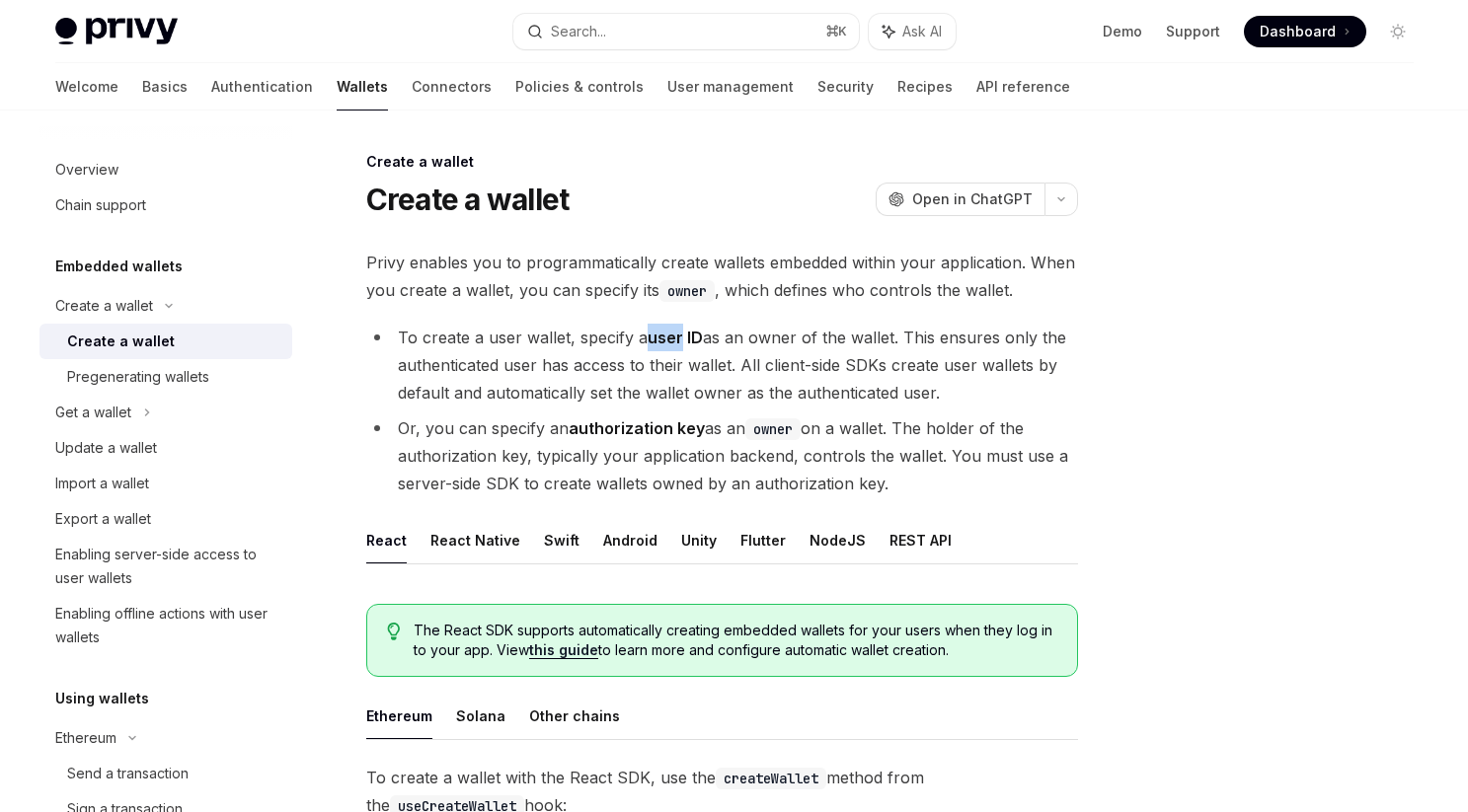 click on "user ID" at bounding box center (675, 337) 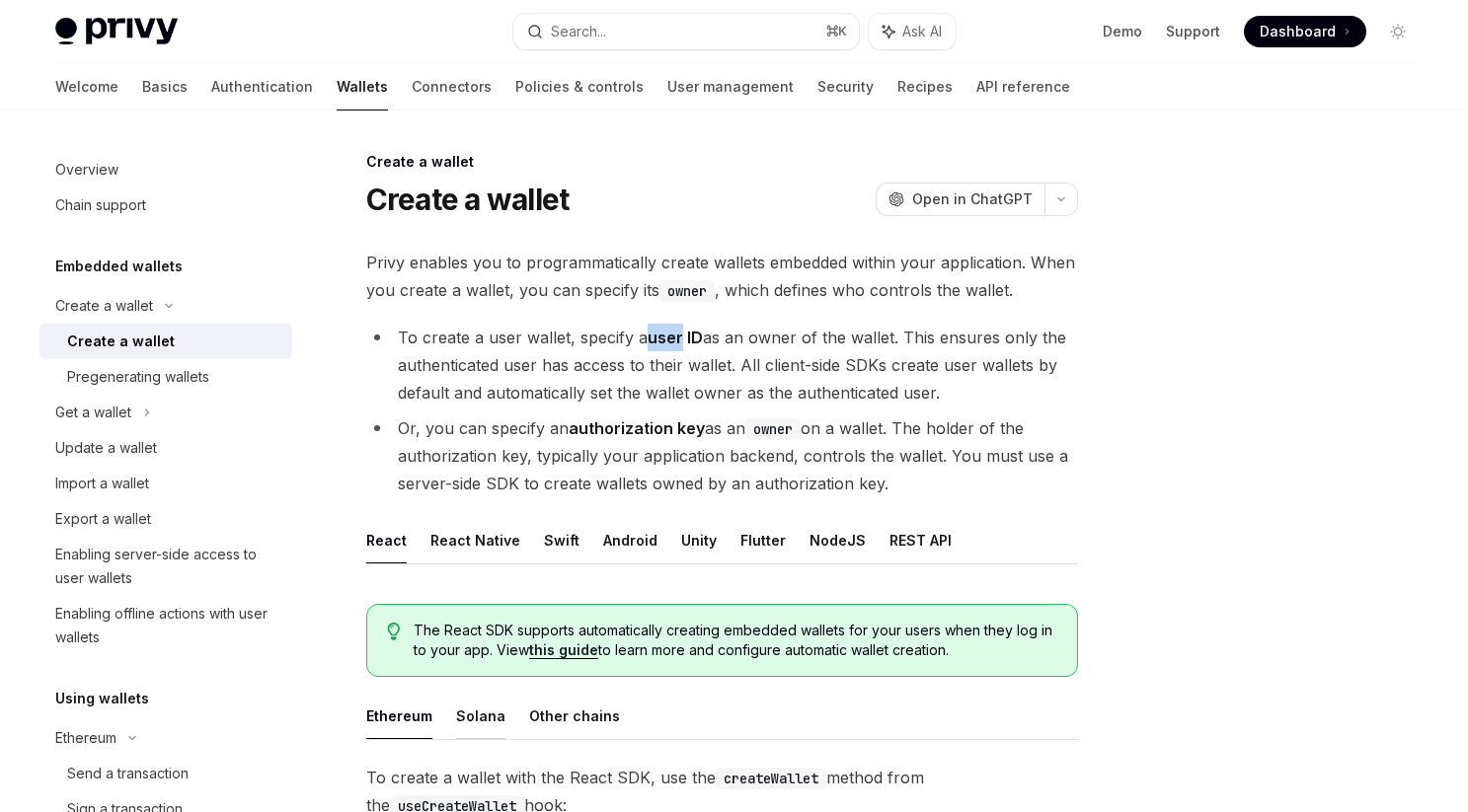 scroll, scrollTop: 4, scrollLeft: 0, axis: vertical 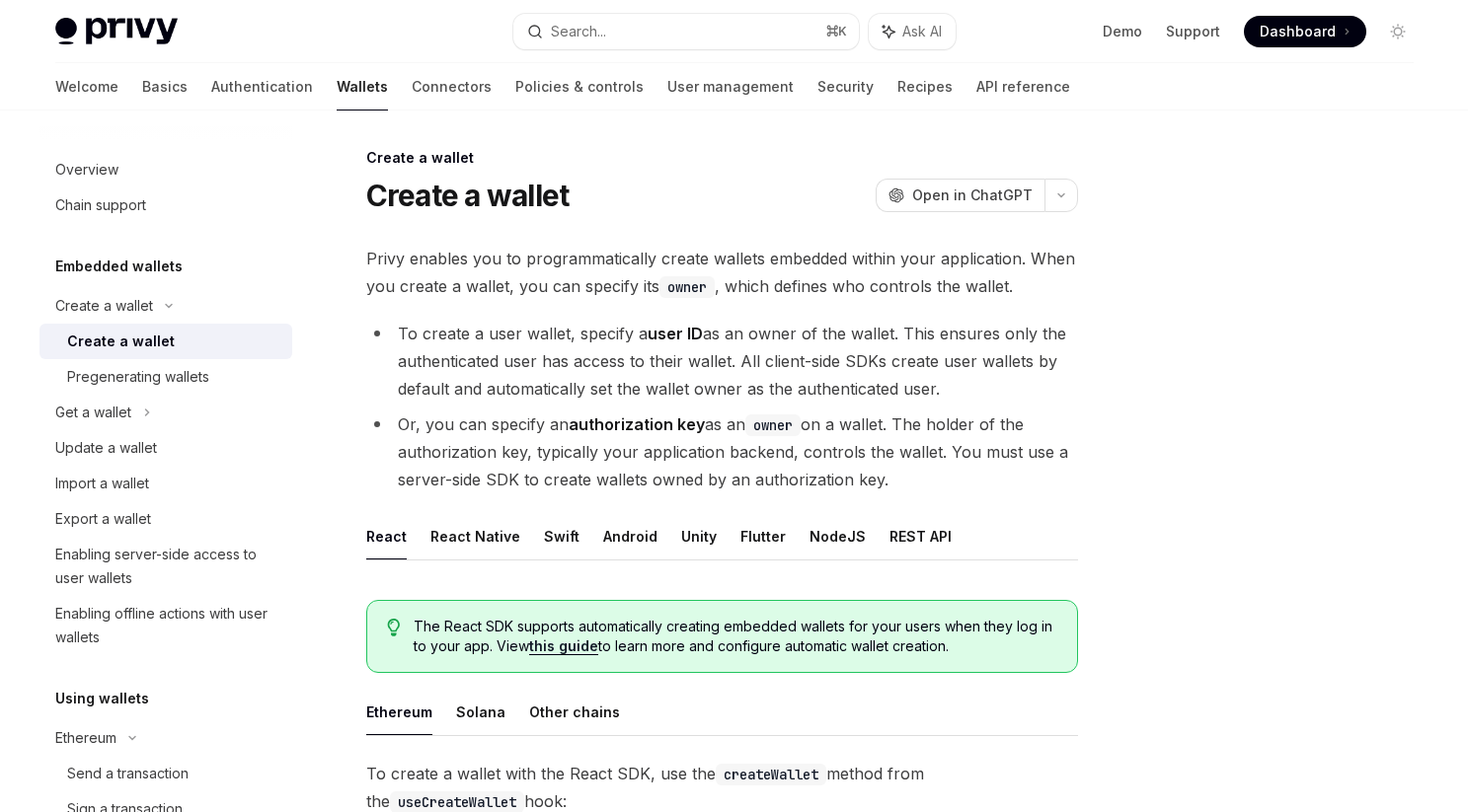 click on "Ethereum   Solana   Other chains" at bounding box center [722, 712] 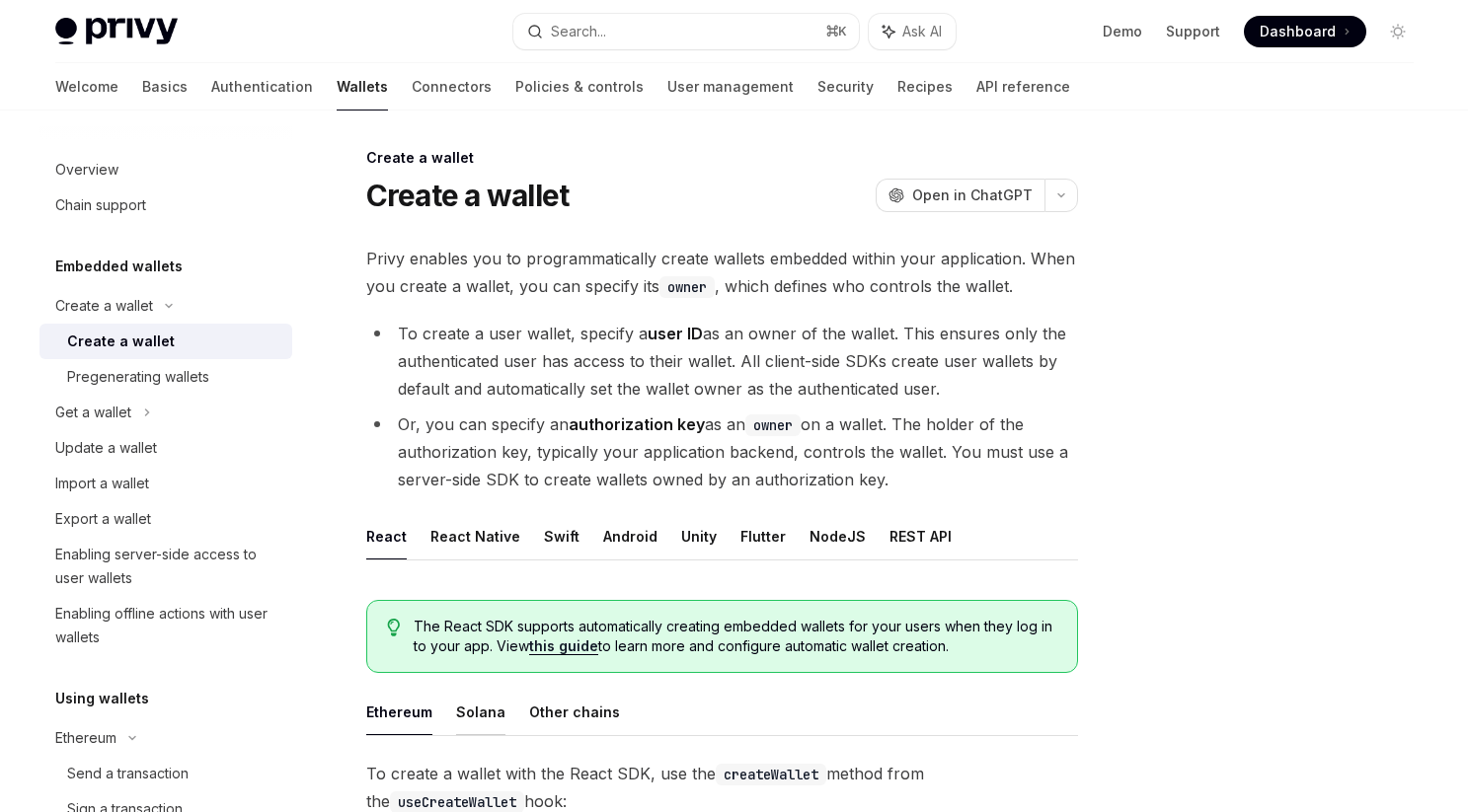 click on "Solana" at bounding box center [481, 711] 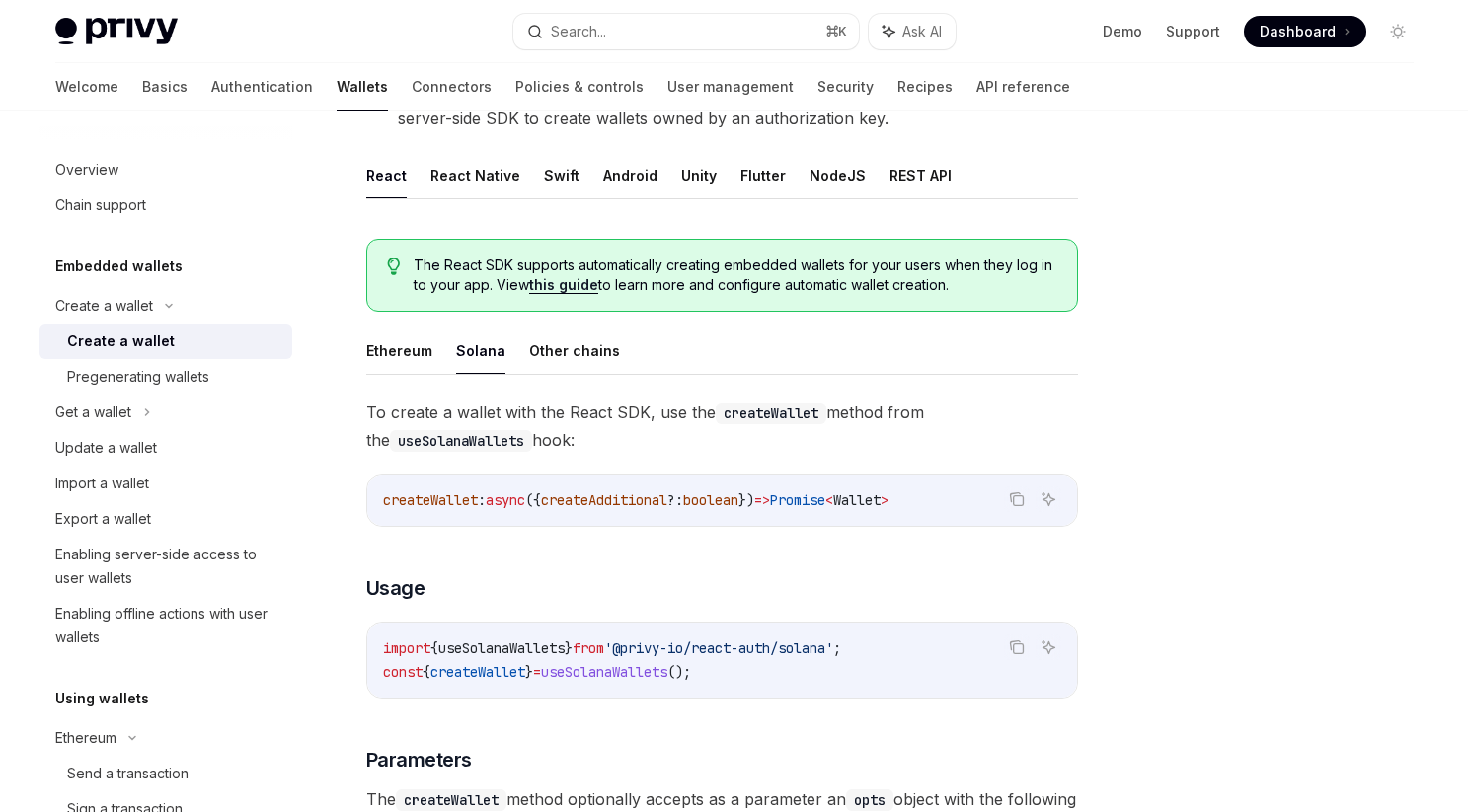 scroll, scrollTop: 309, scrollLeft: 0, axis: vertical 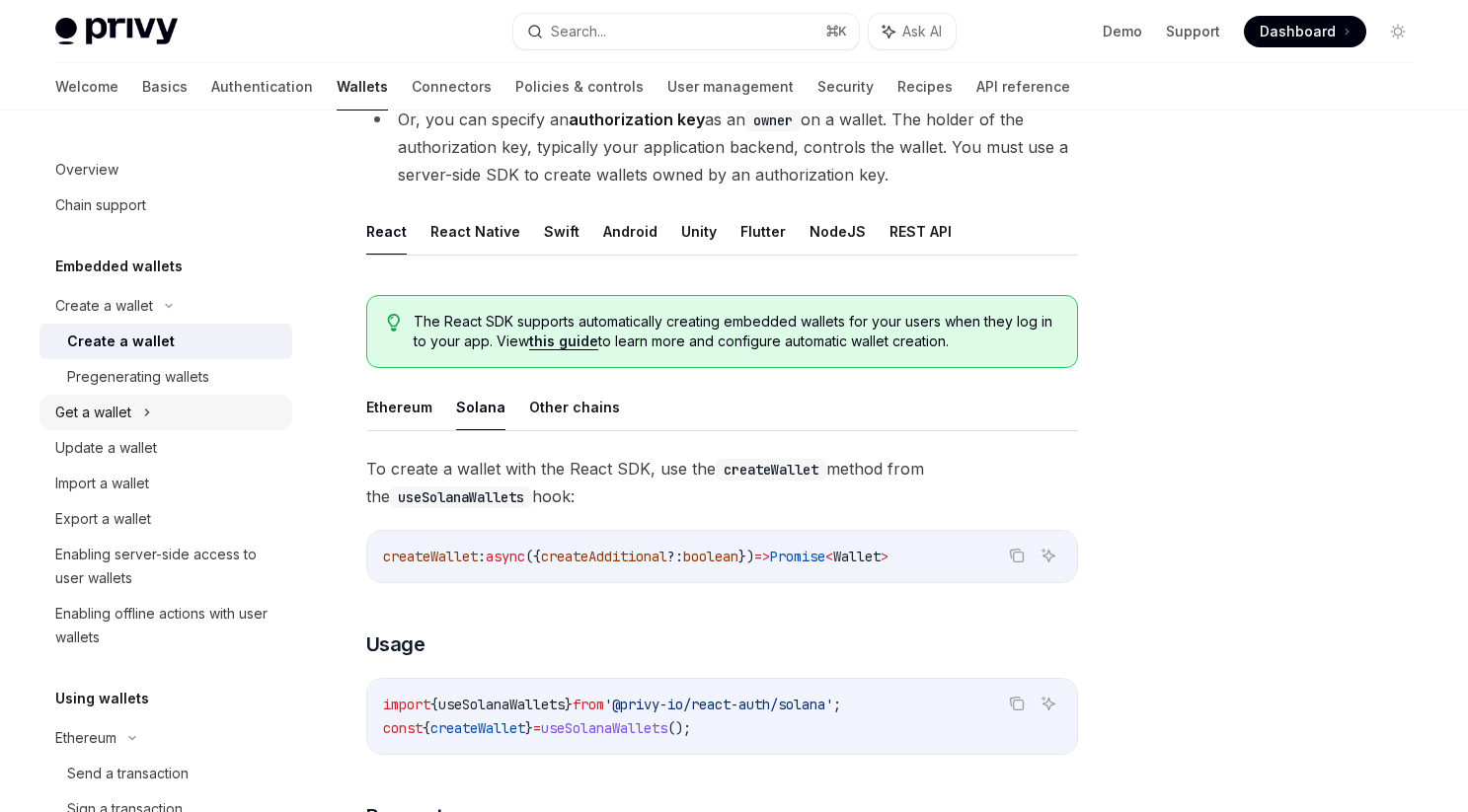click on "Get a wallet" at bounding box center [166, 412] 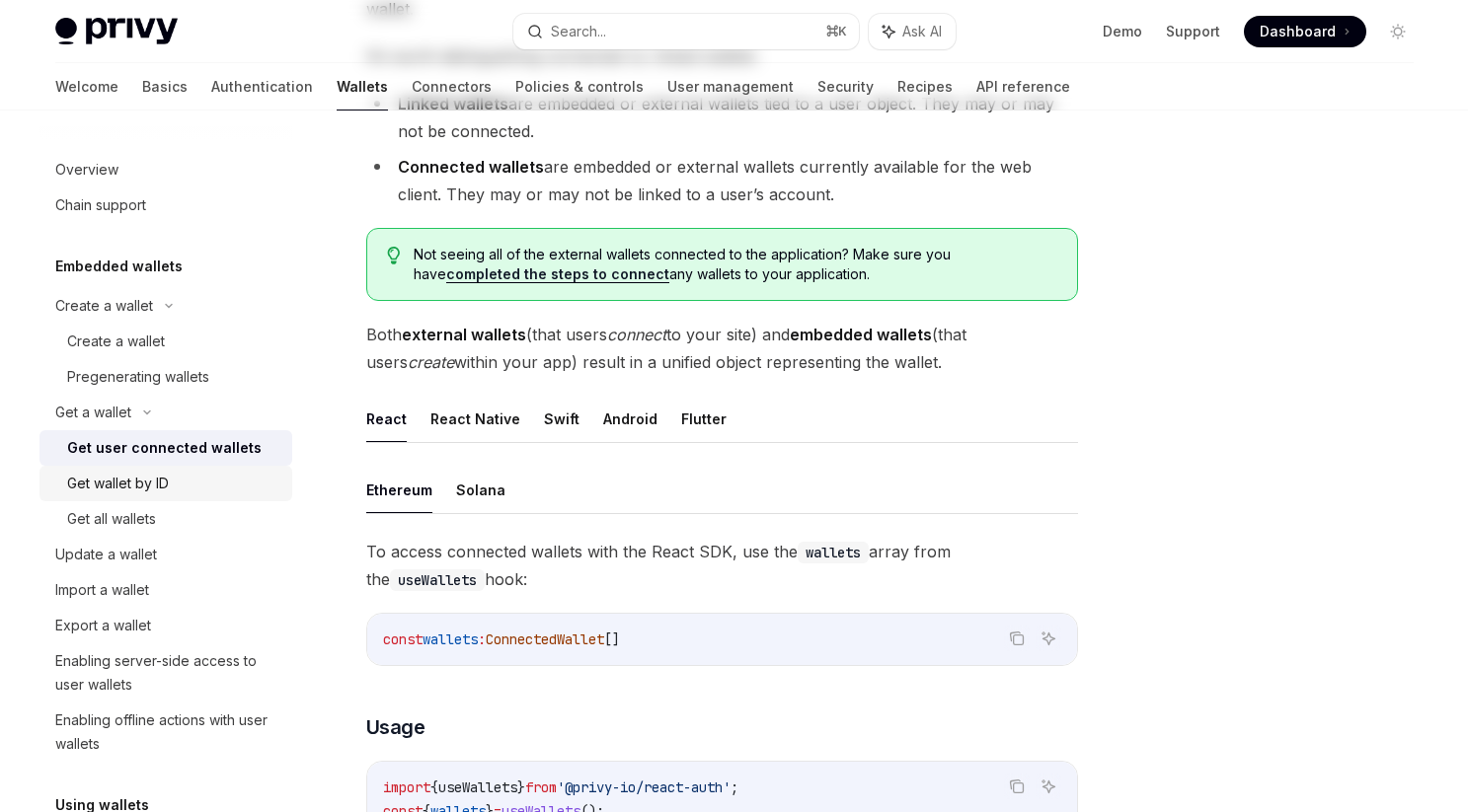scroll, scrollTop: 0, scrollLeft: 0, axis: both 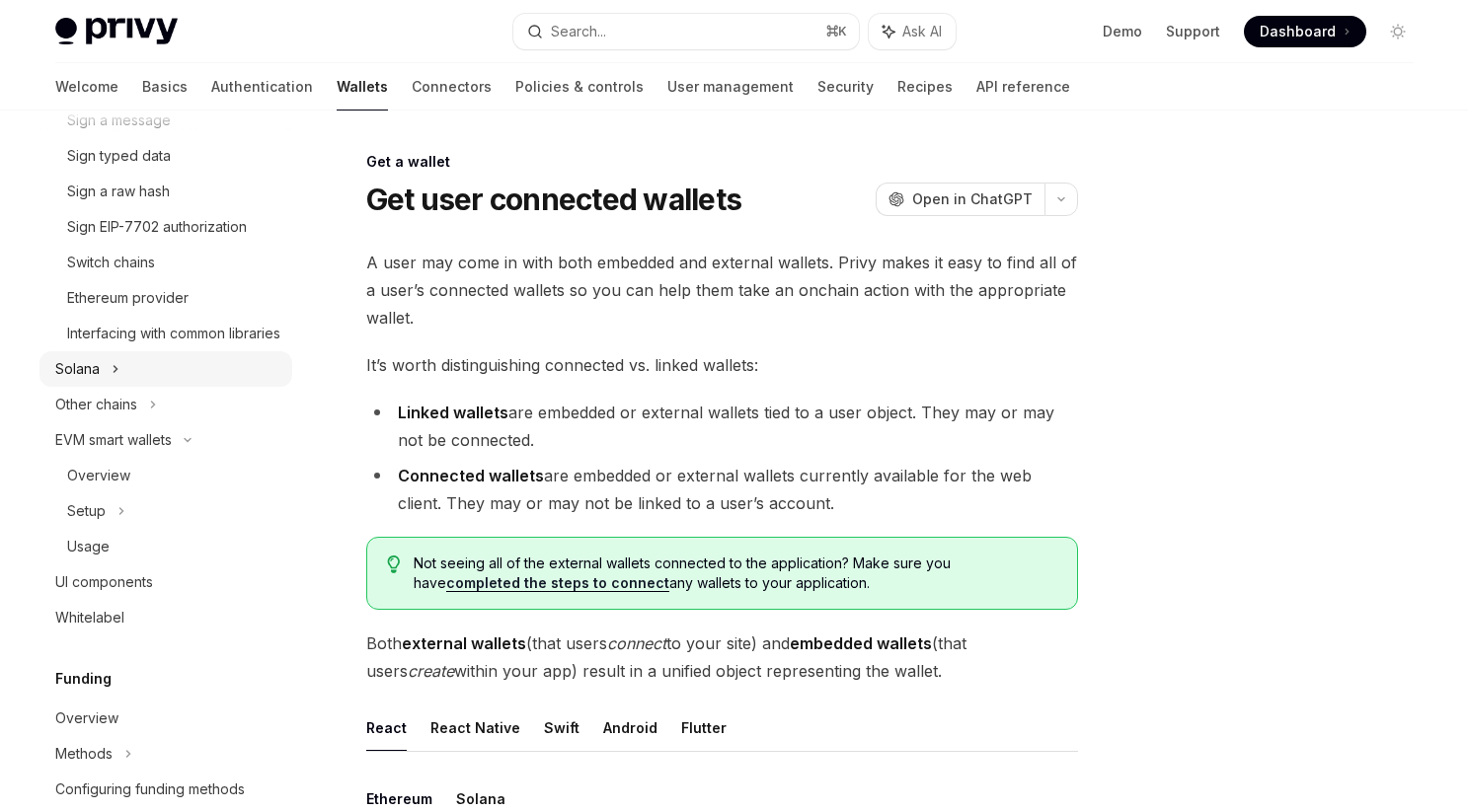 click on "Solana" at bounding box center [166, -418] 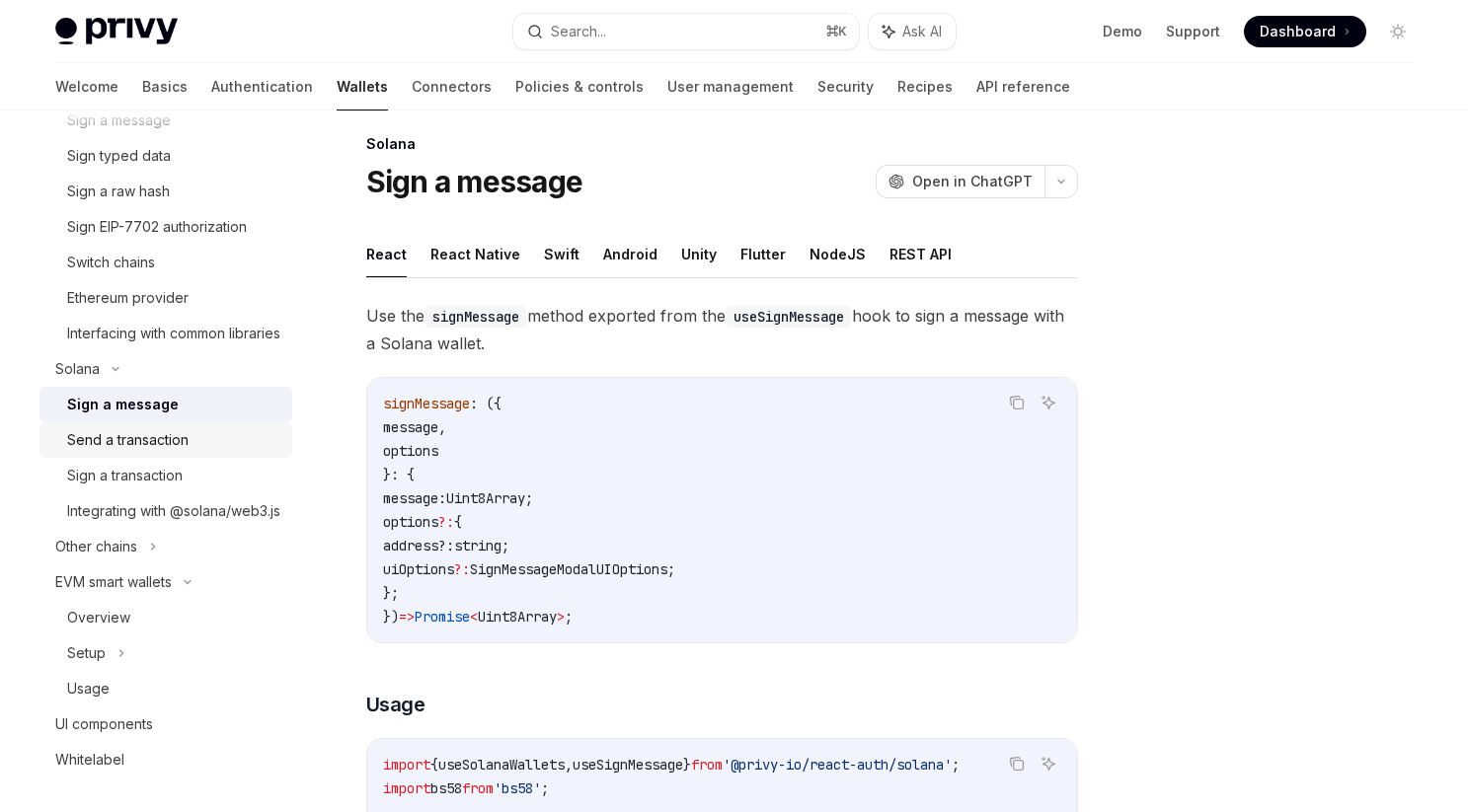 scroll, scrollTop: 0, scrollLeft: 0, axis: both 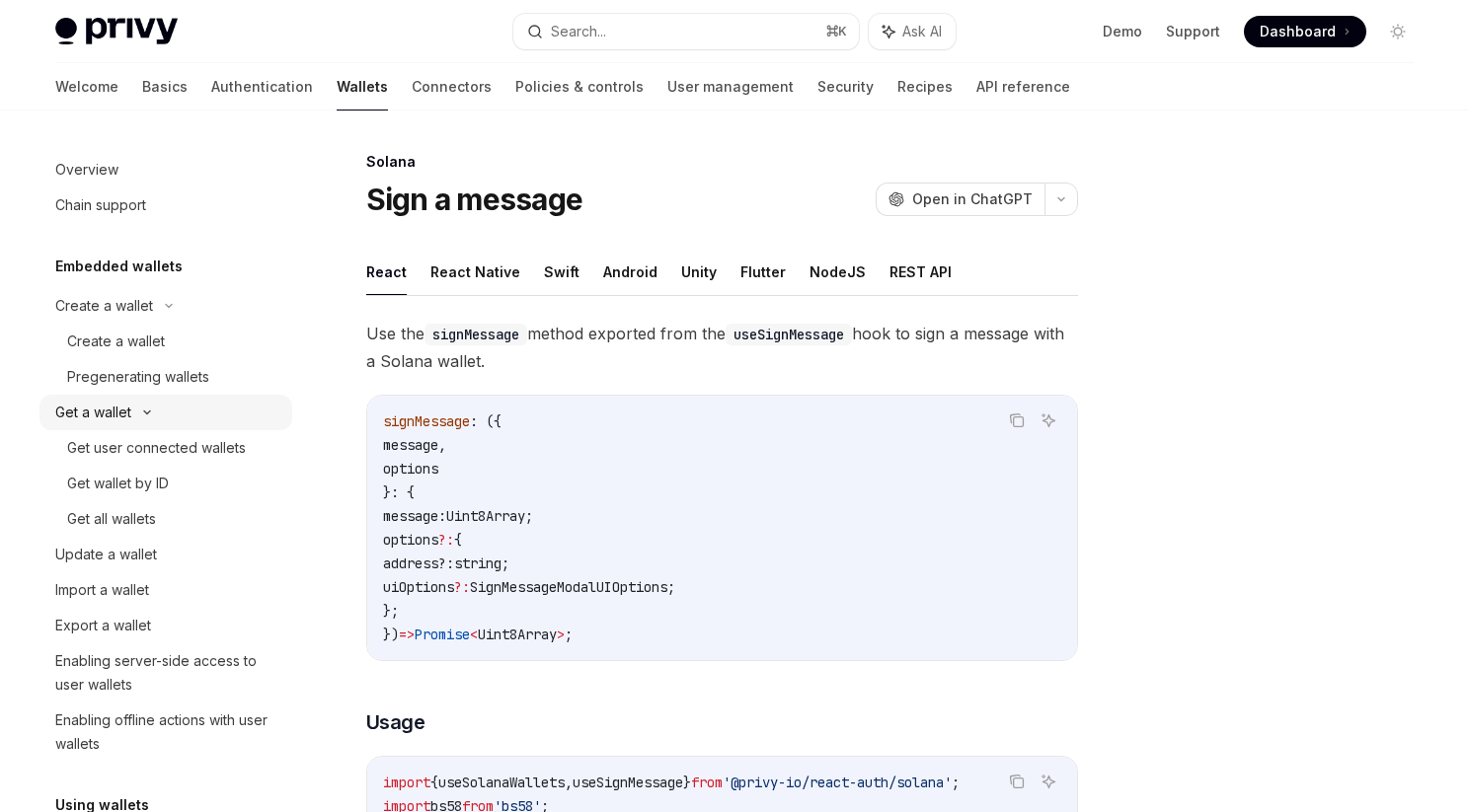 click 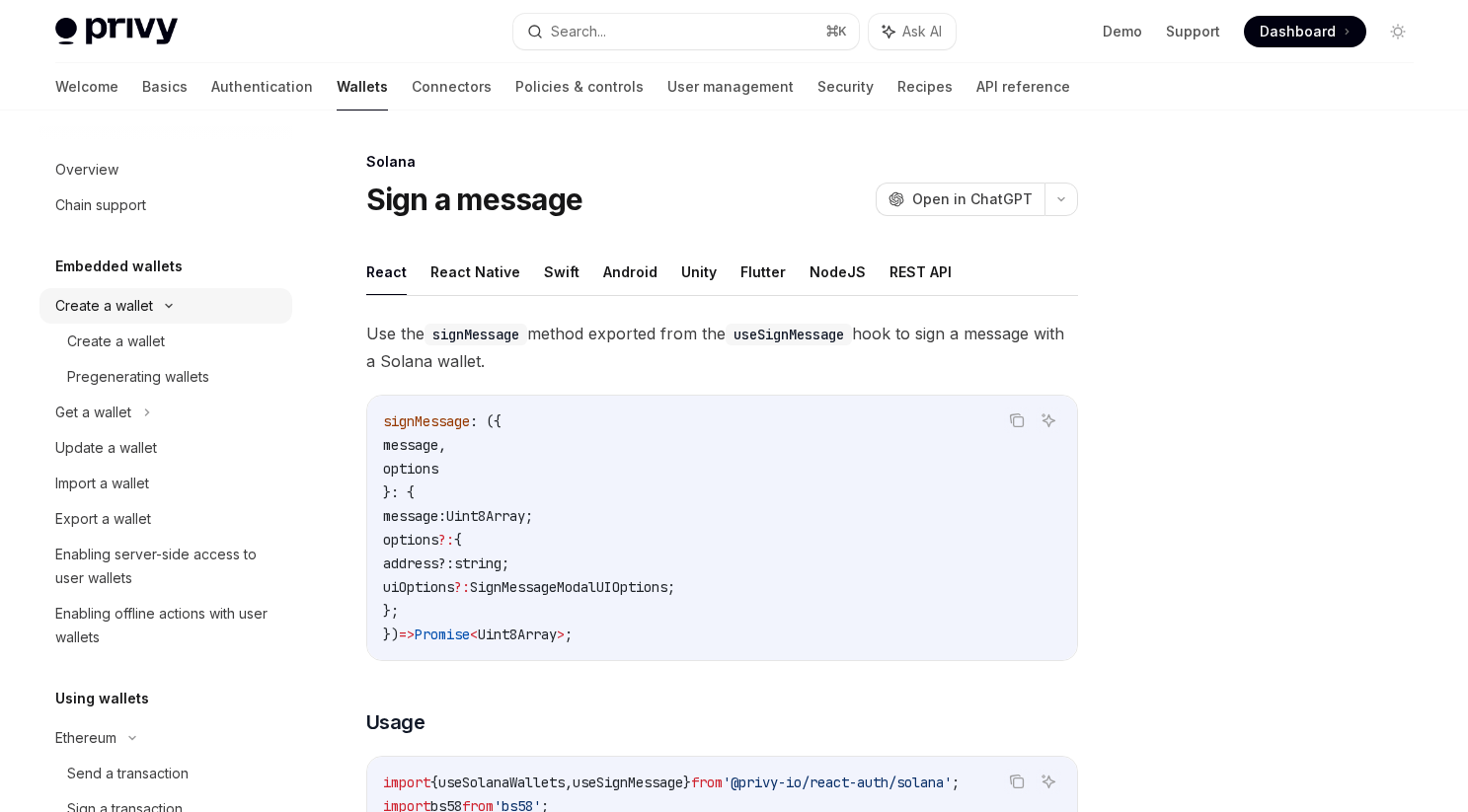 click 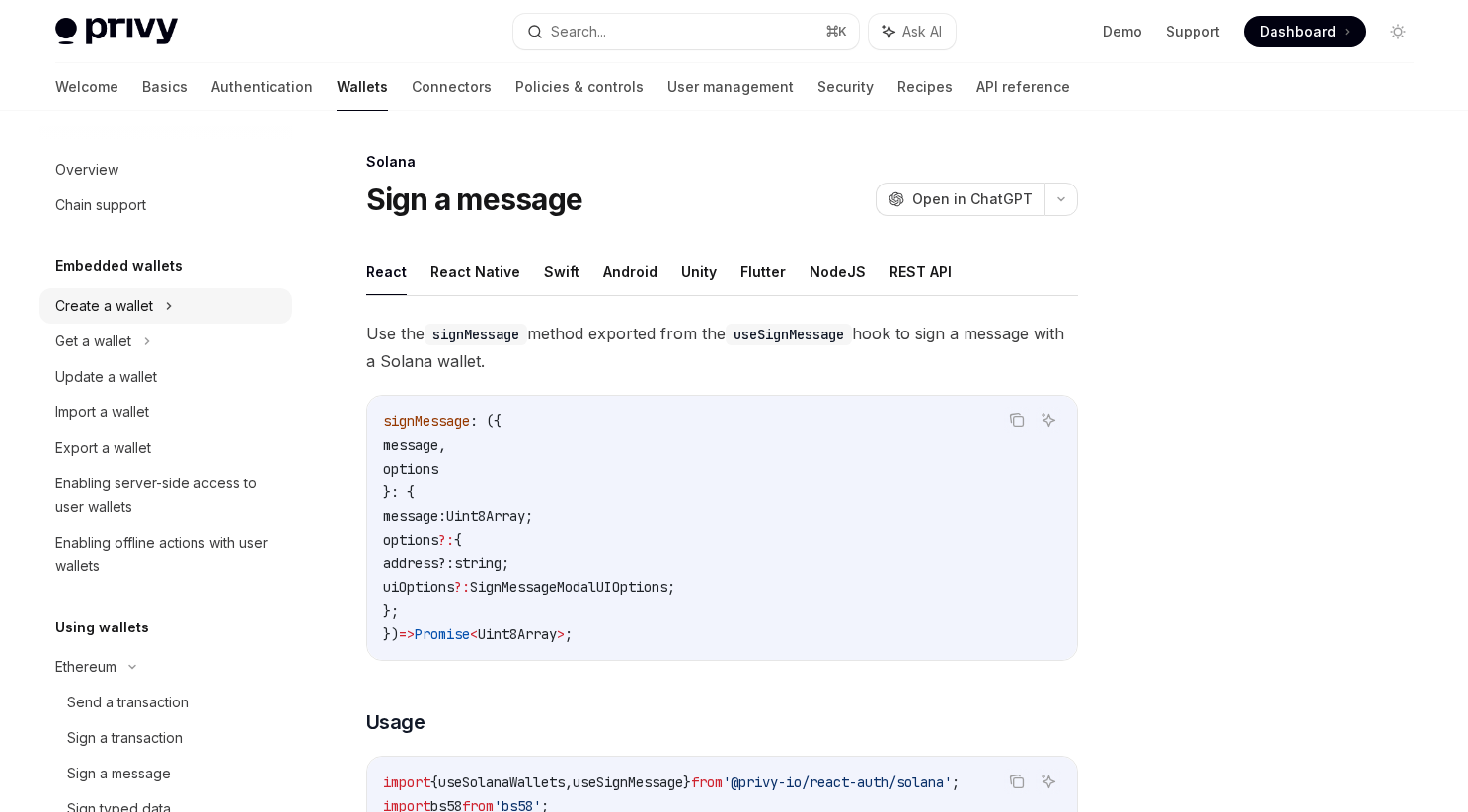 click 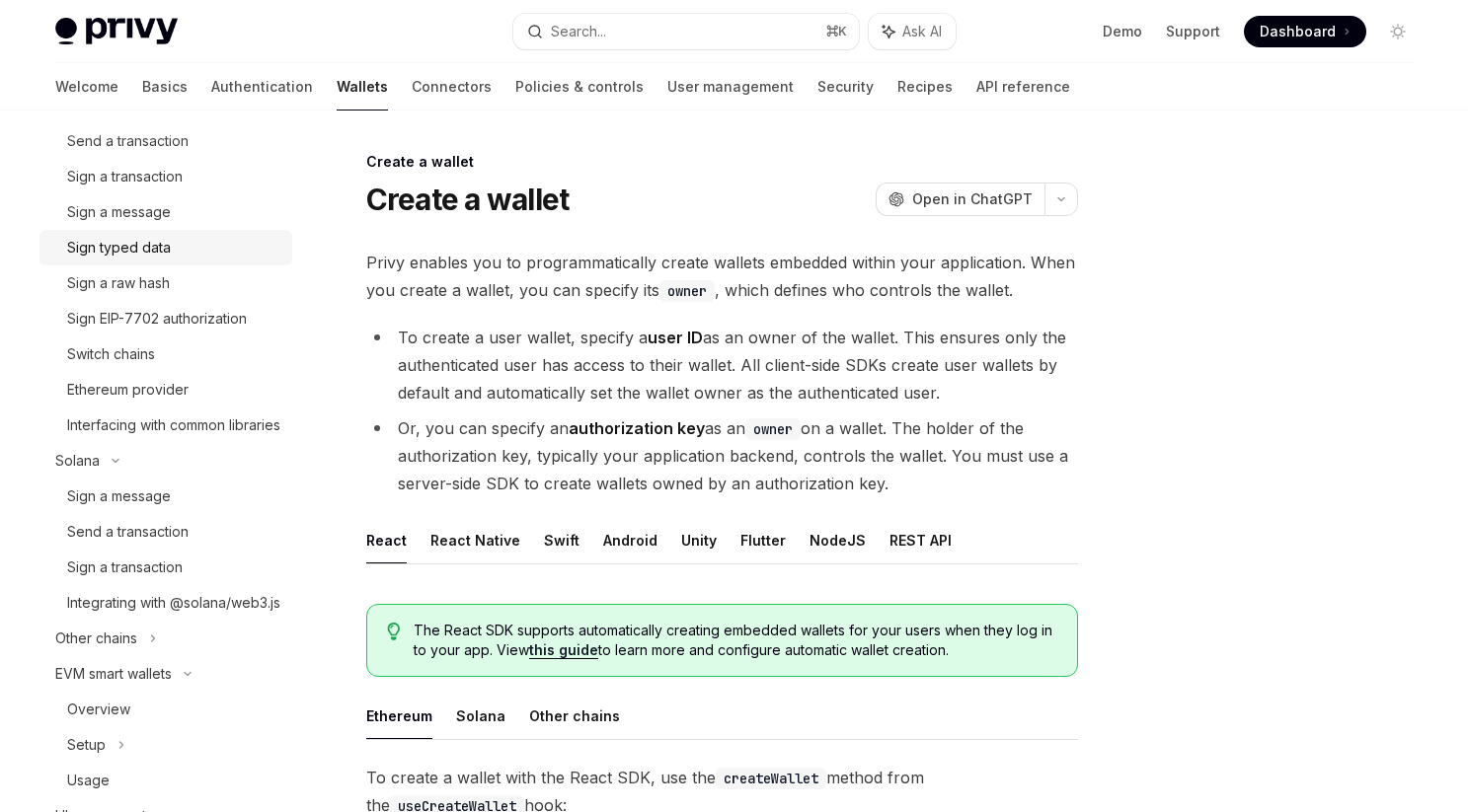 scroll, scrollTop: 628, scrollLeft: 0, axis: vertical 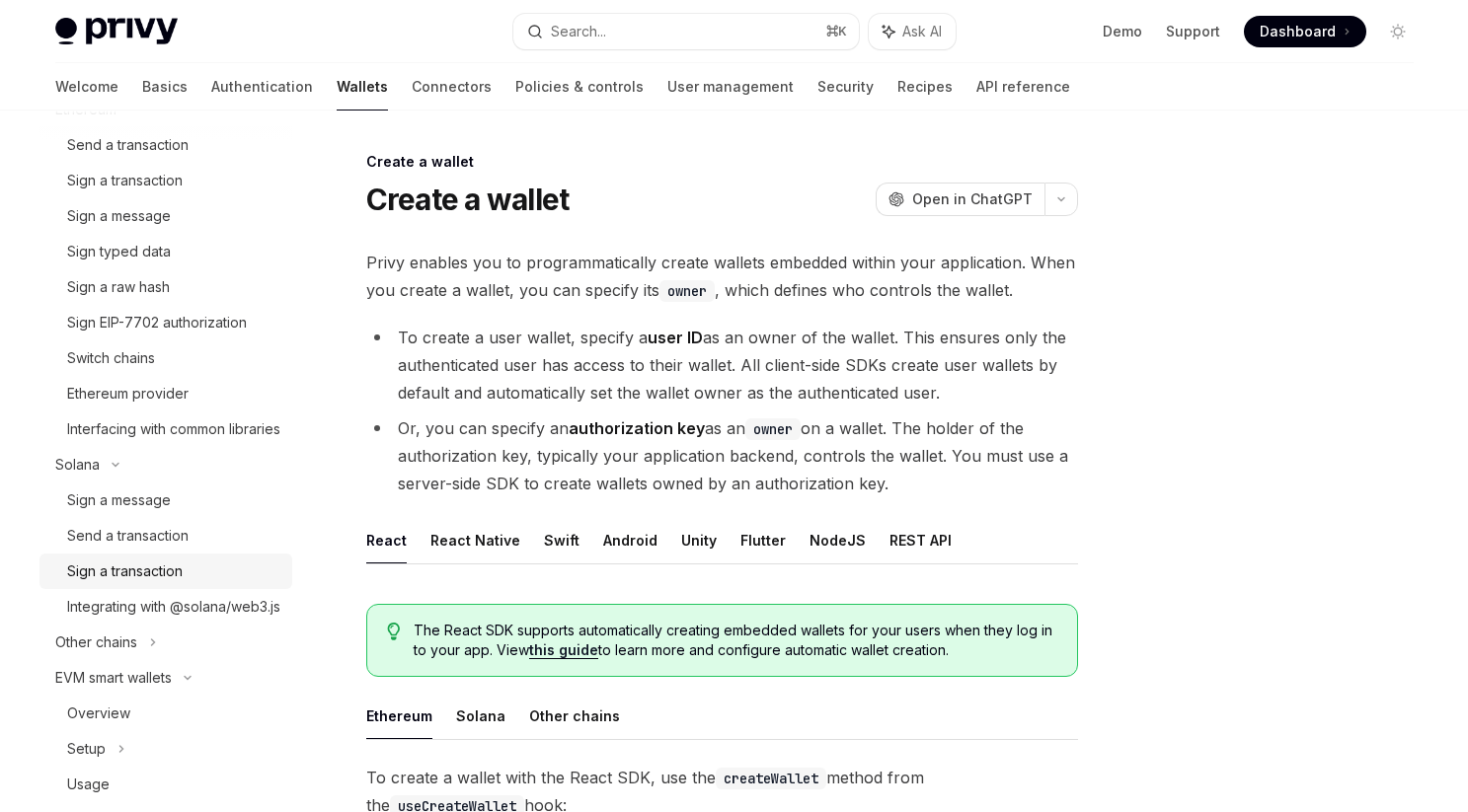 click on "Sign a transaction" at bounding box center [174, 571] 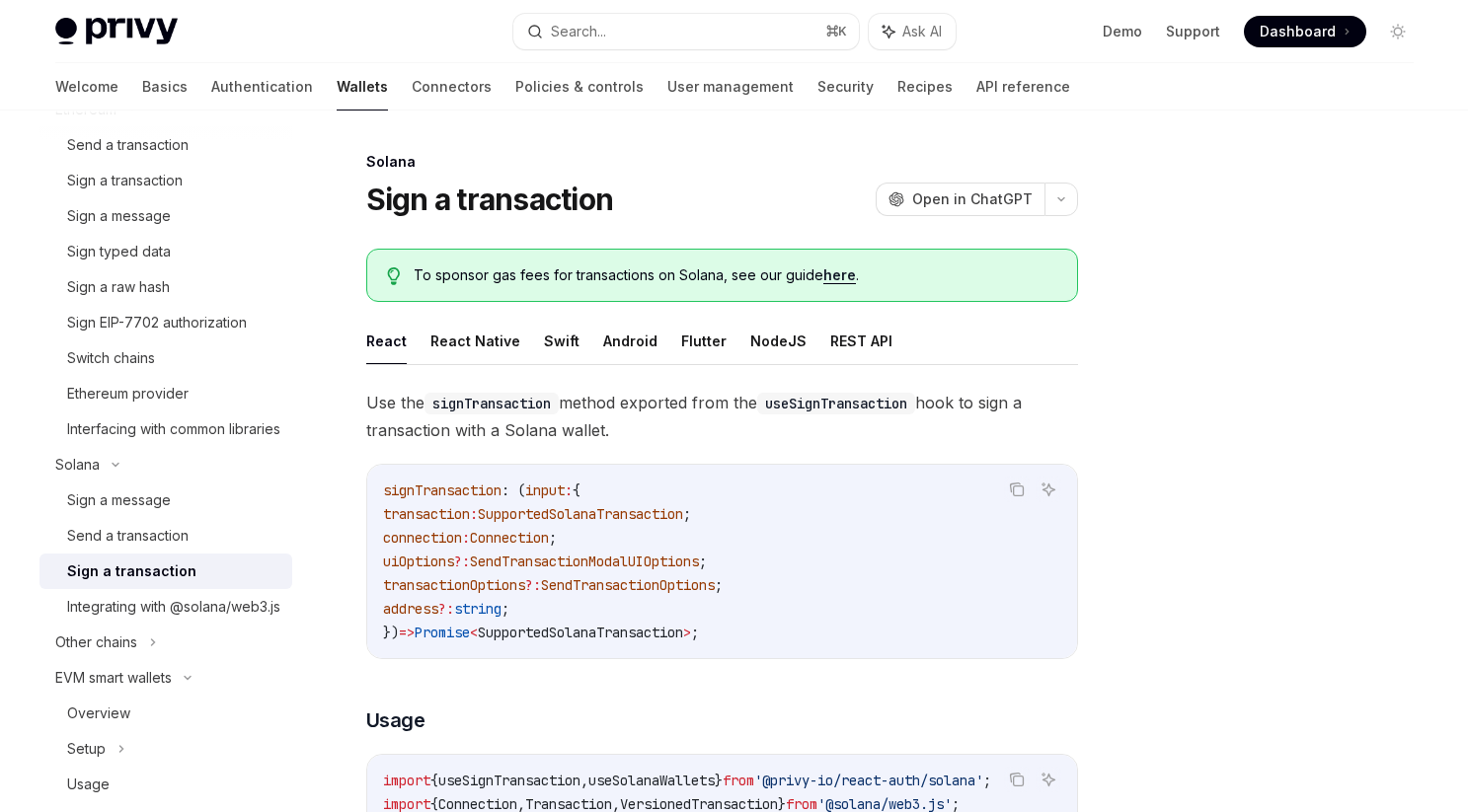 click at bounding box center [1279, 480] 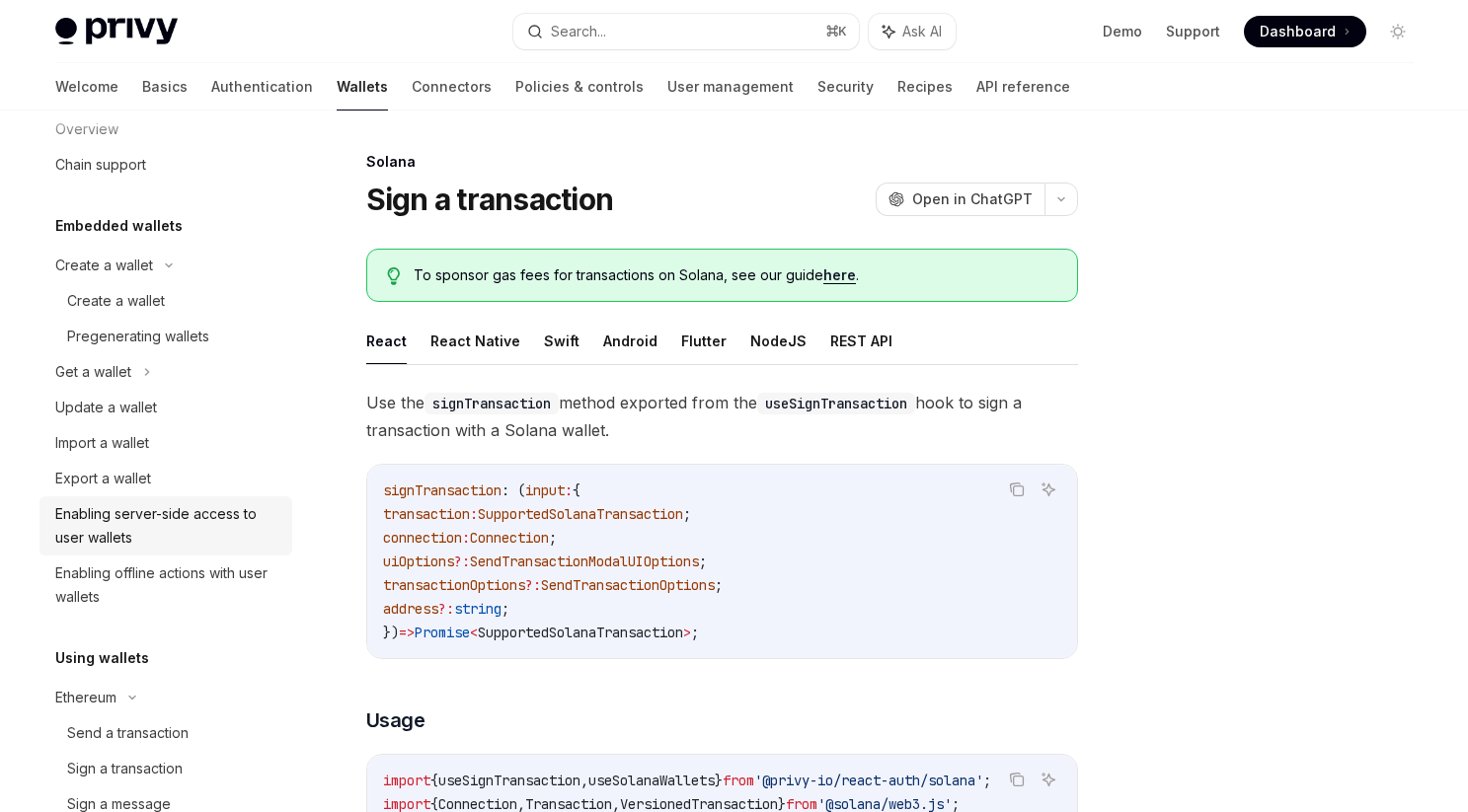 scroll, scrollTop: 74, scrollLeft: 0, axis: vertical 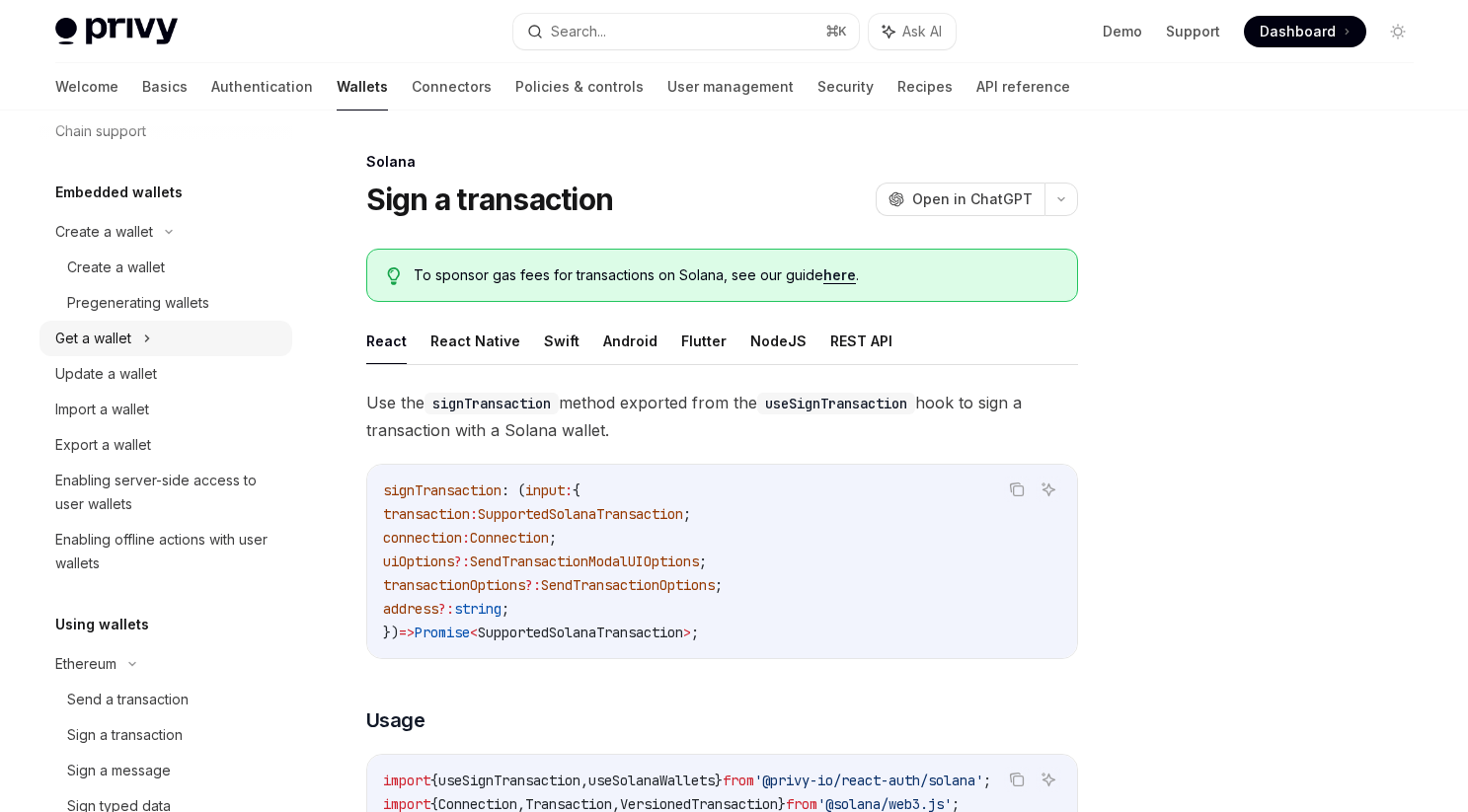 click 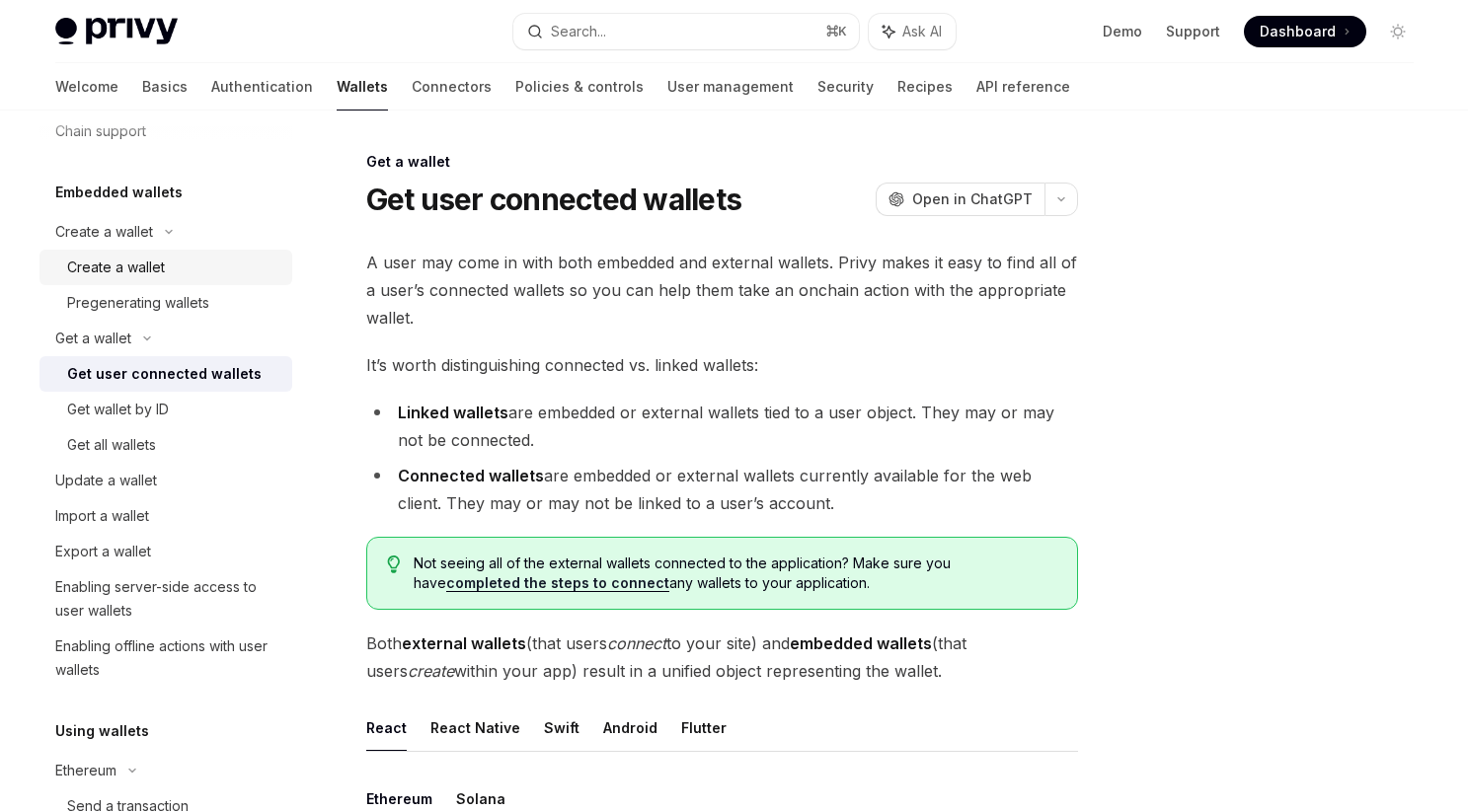click on "Create a wallet" at bounding box center (116, 267) 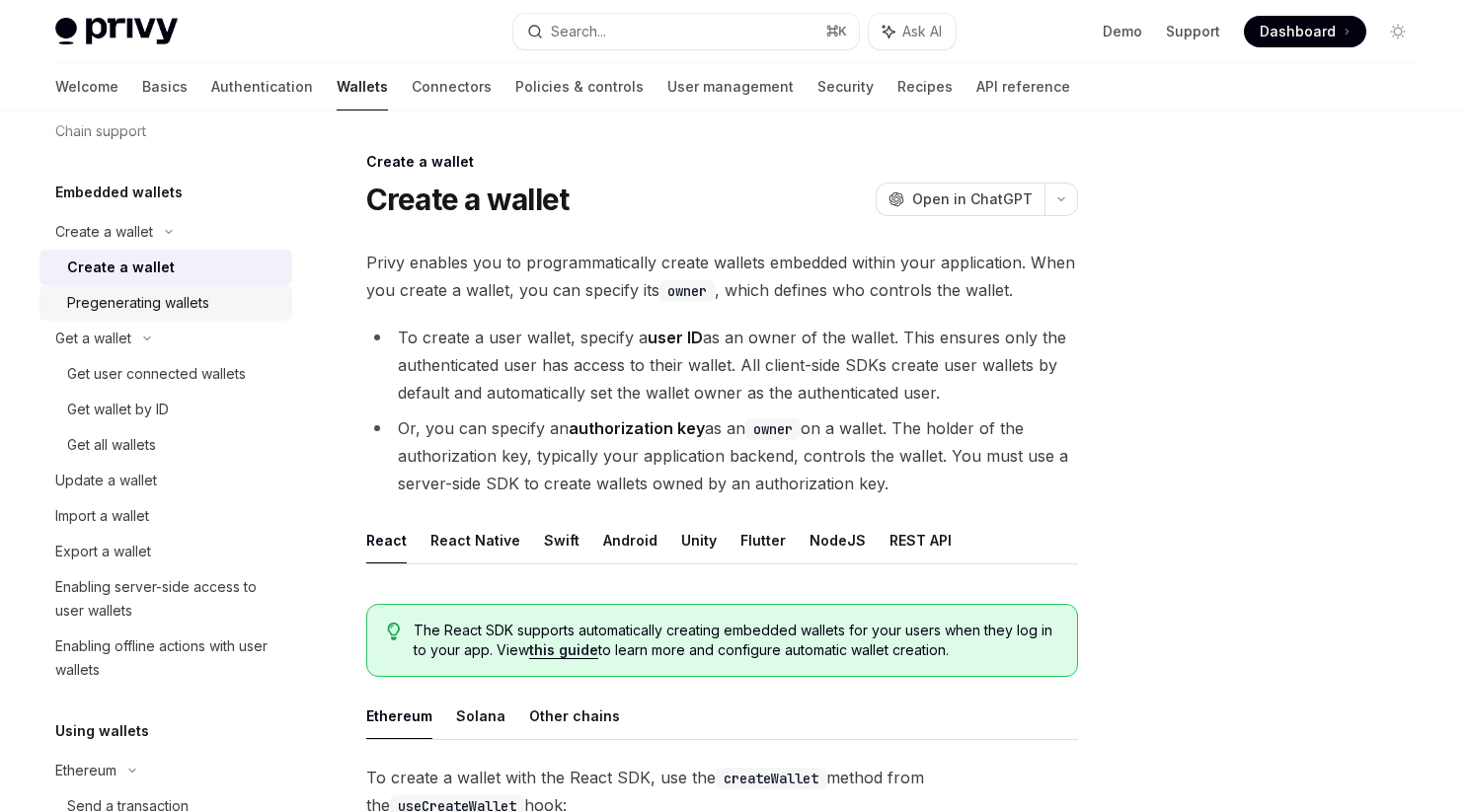 click on "Pregenerating wallets" at bounding box center [138, 303] 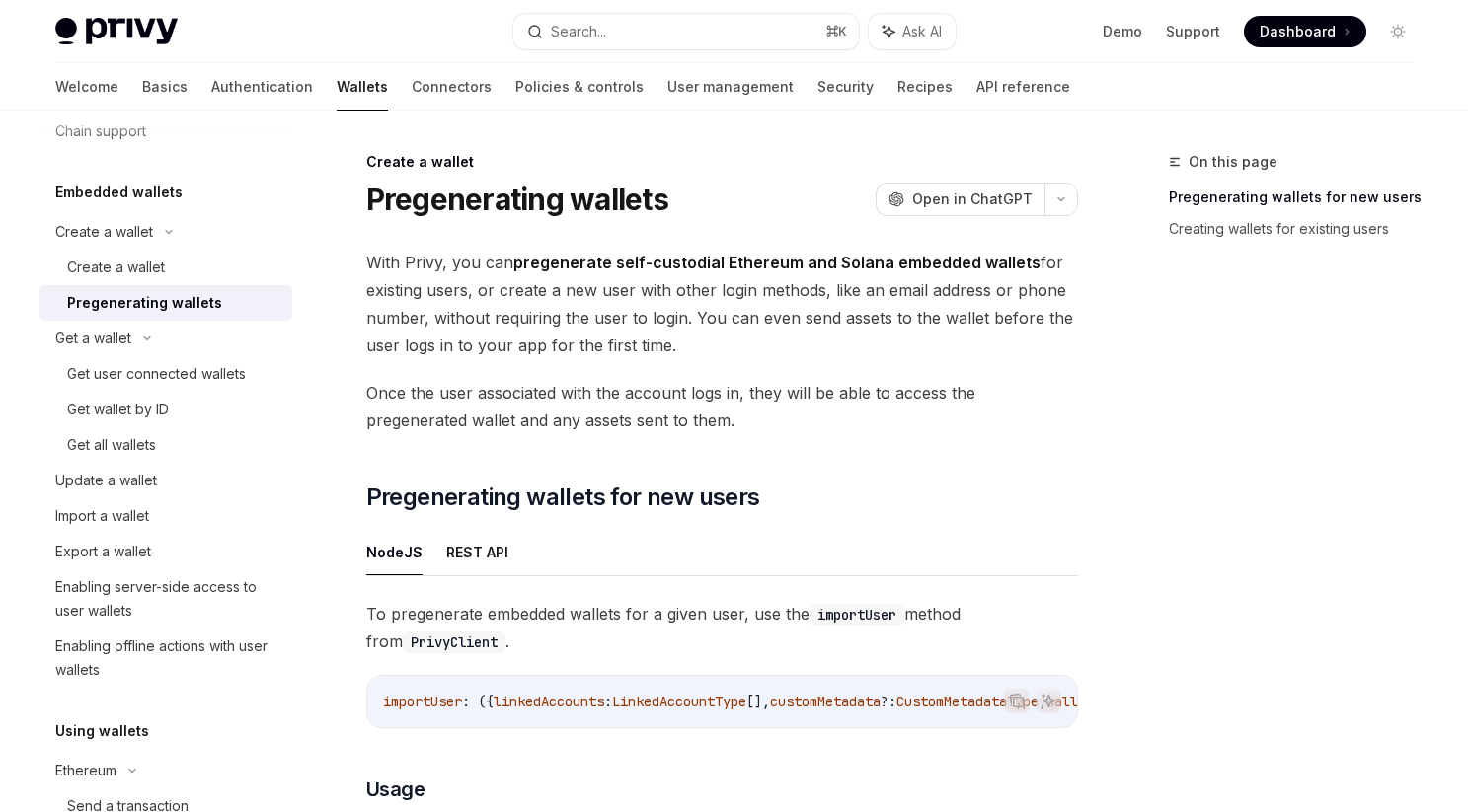 click on "To pregenerate embedded wallets for a given user, use the  importUser  method from  PrivyClient ." at bounding box center (722, 627) 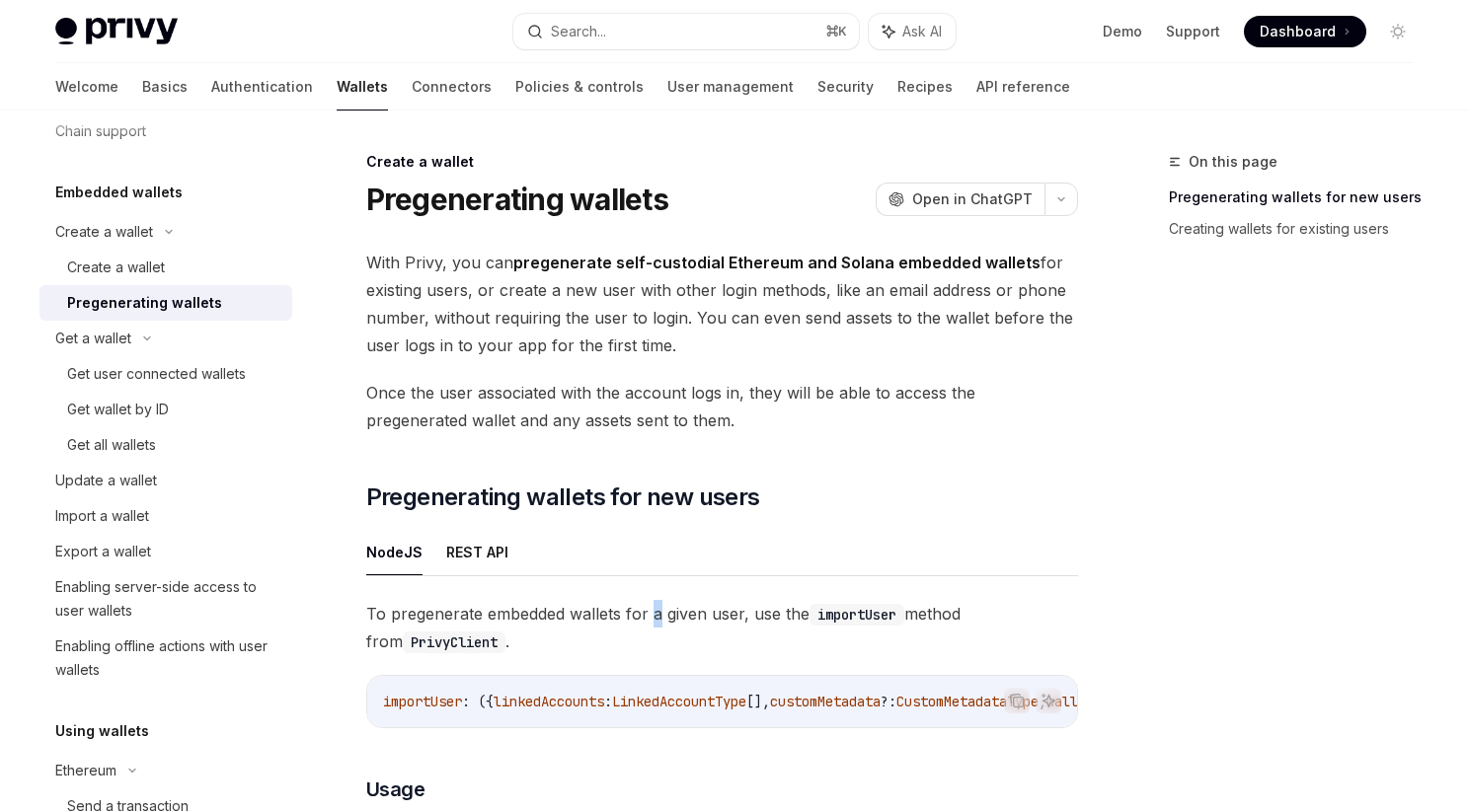 click on "To pregenerate embedded wallets for a given user, use the  importUser  method from  PrivyClient ." at bounding box center [722, 627] 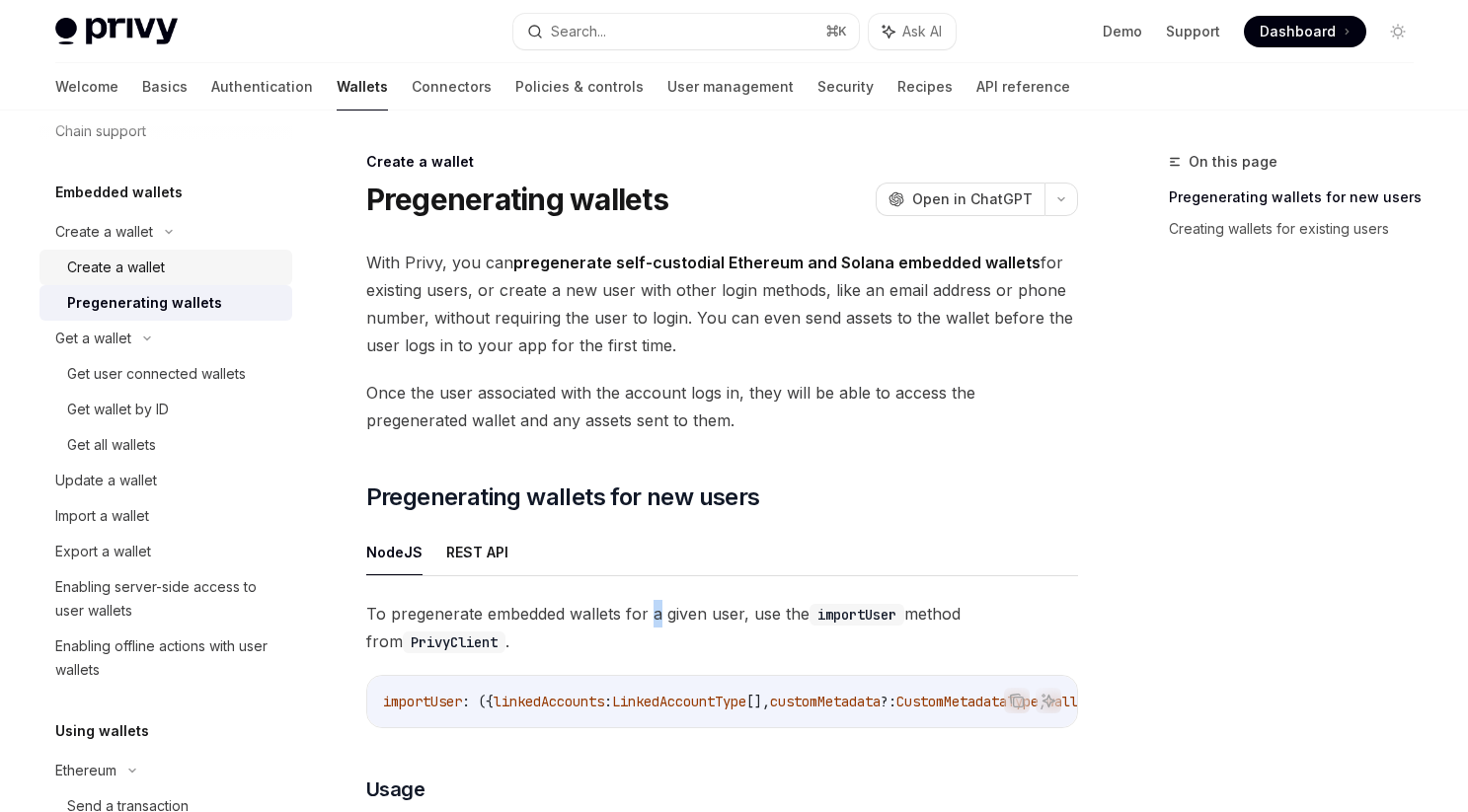click on "Create a wallet" at bounding box center [116, 267] 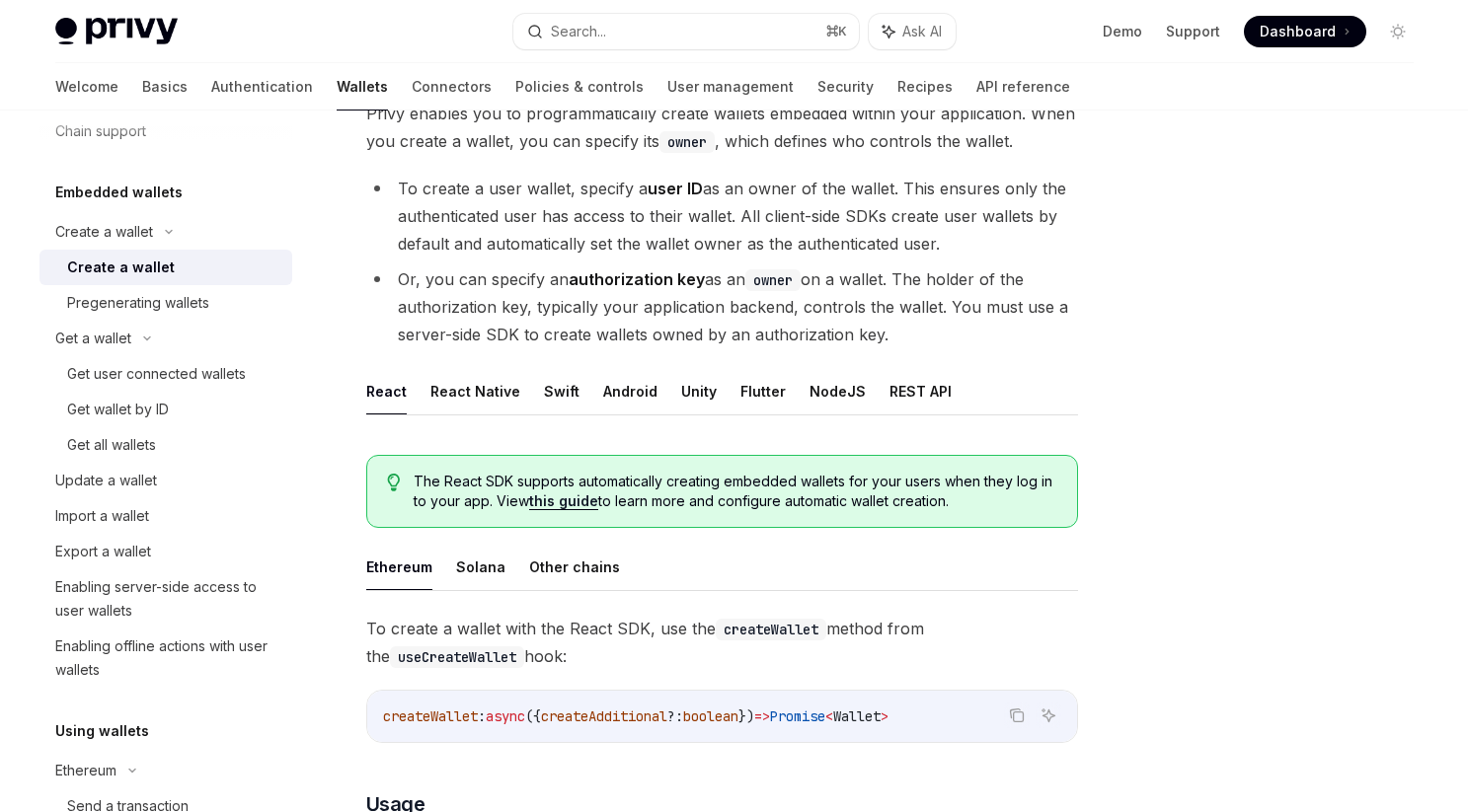 scroll, scrollTop: 250, scrollLeft: 0, axis: vertical 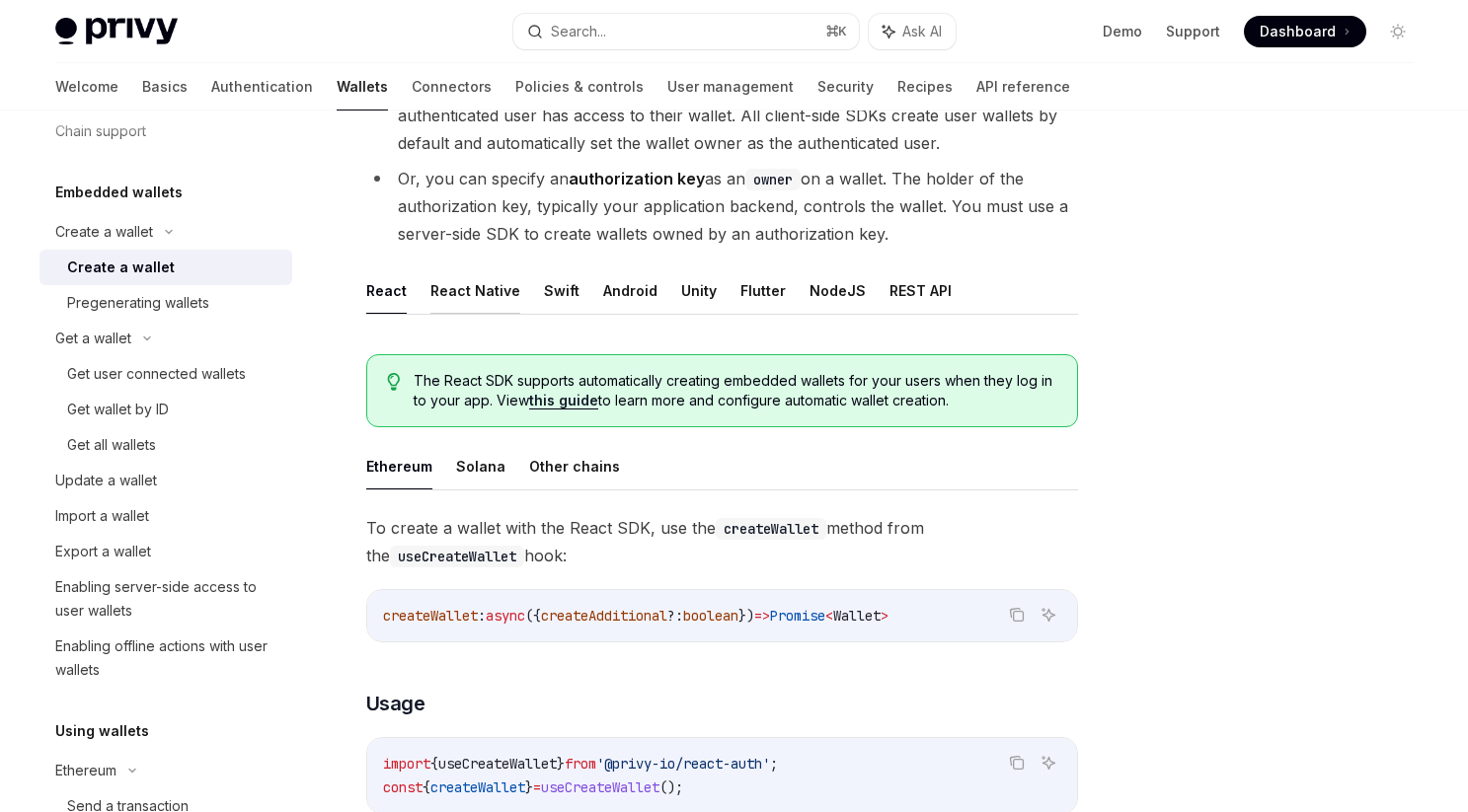 click on "React Native" at bounding box center (475, 290) 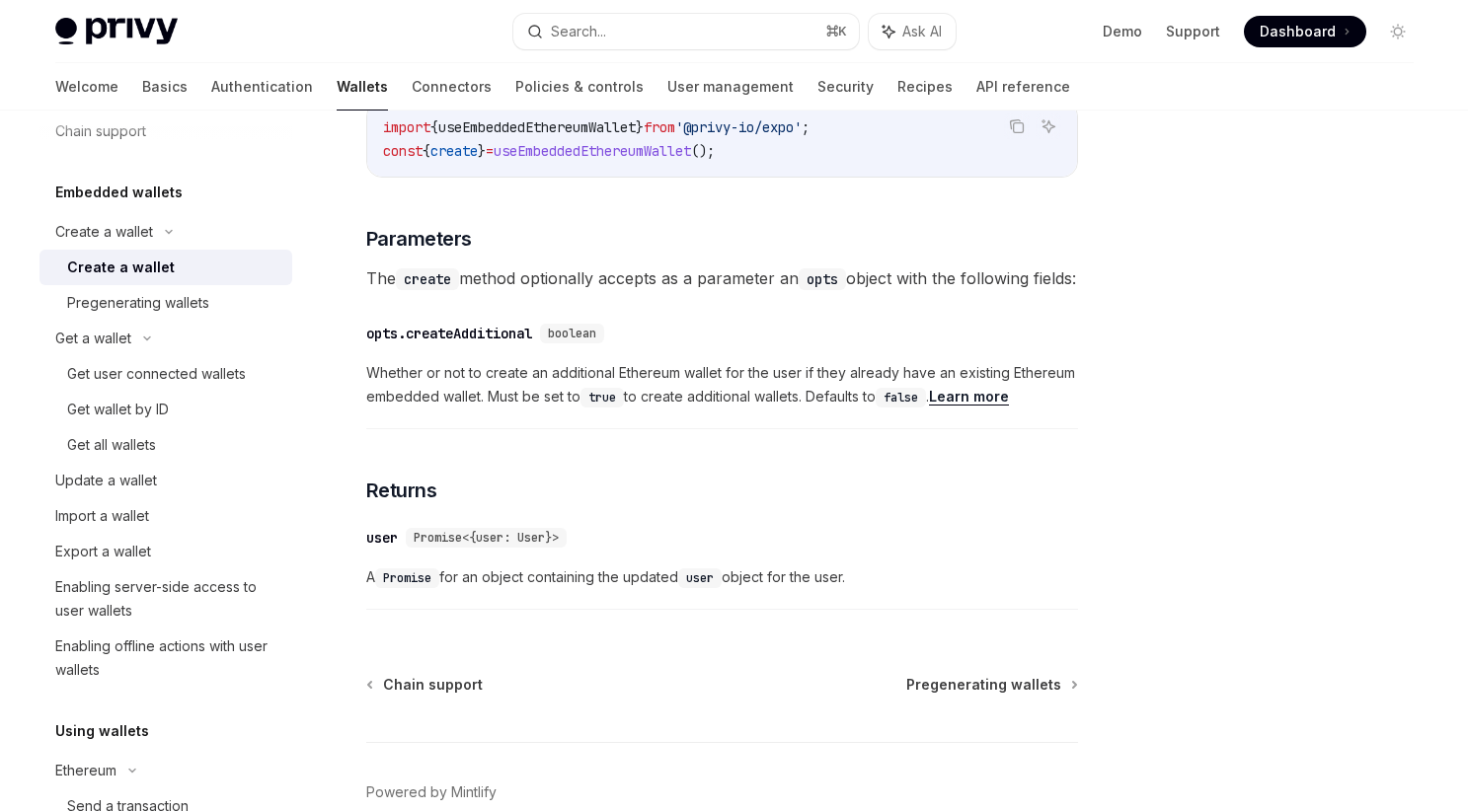 scroll, scrollTop: 909, scrollLeft: 0, axis: vertical 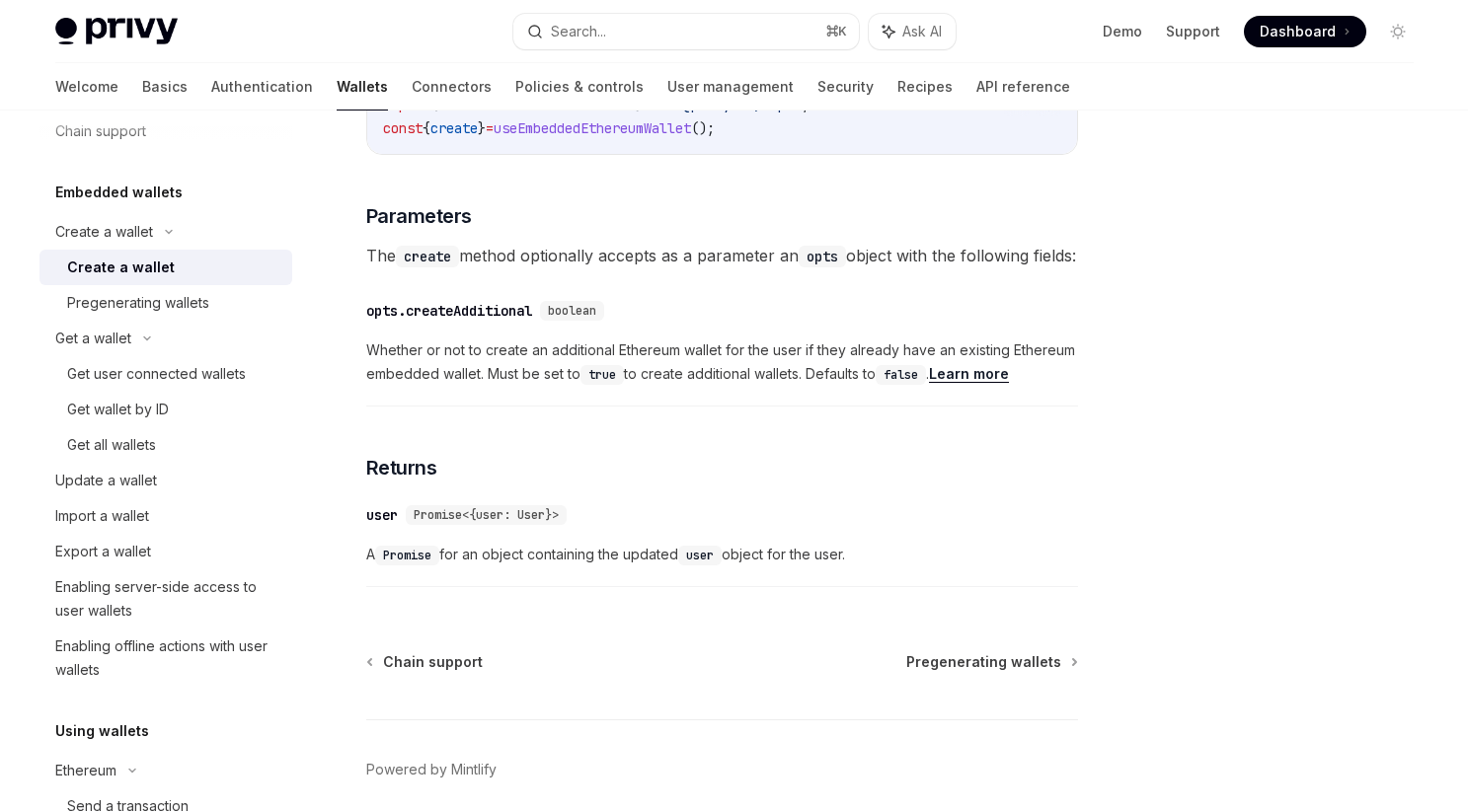 click on "true" at bounding box center (602, 375) 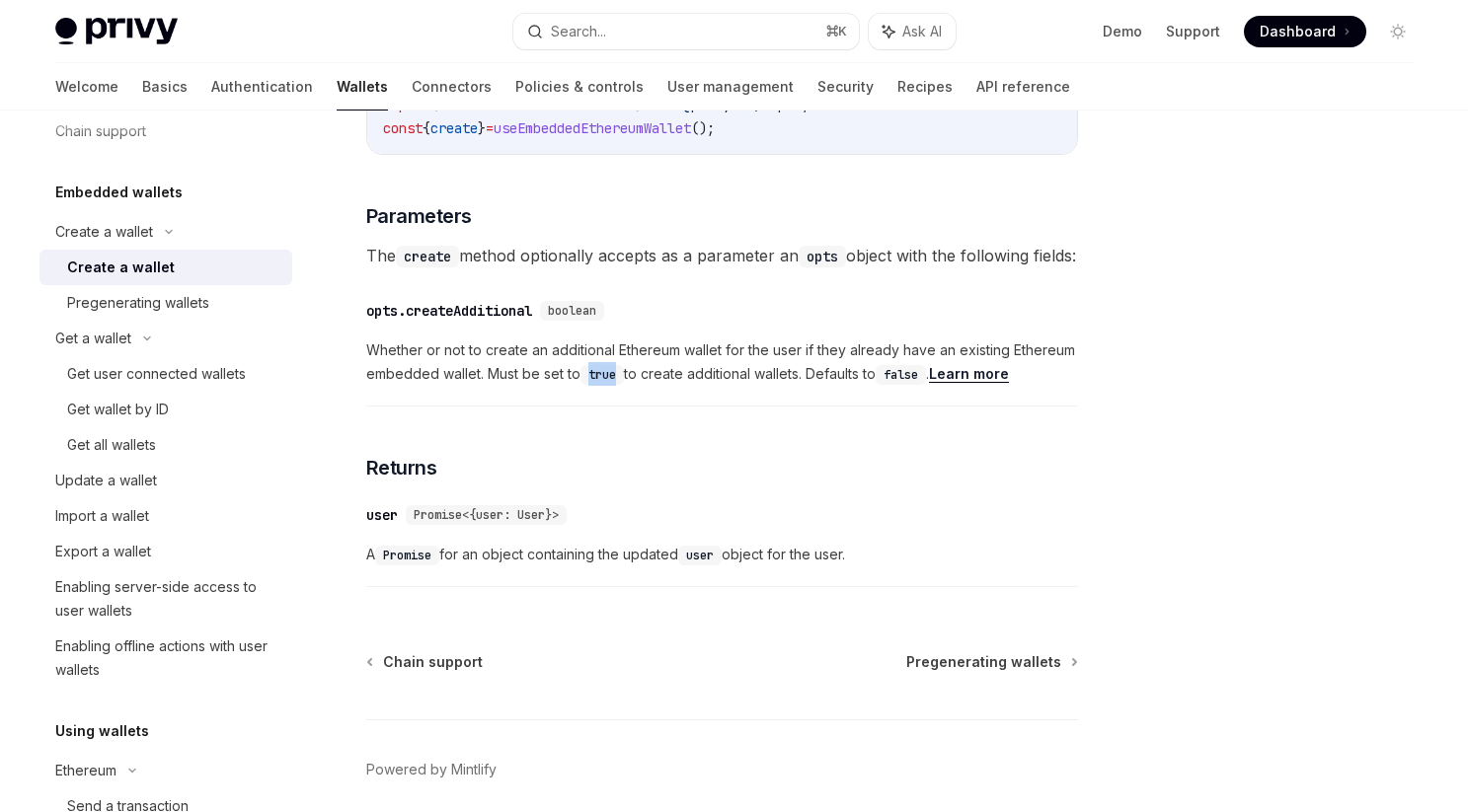 click on "true" at bounding box center (602, 375) 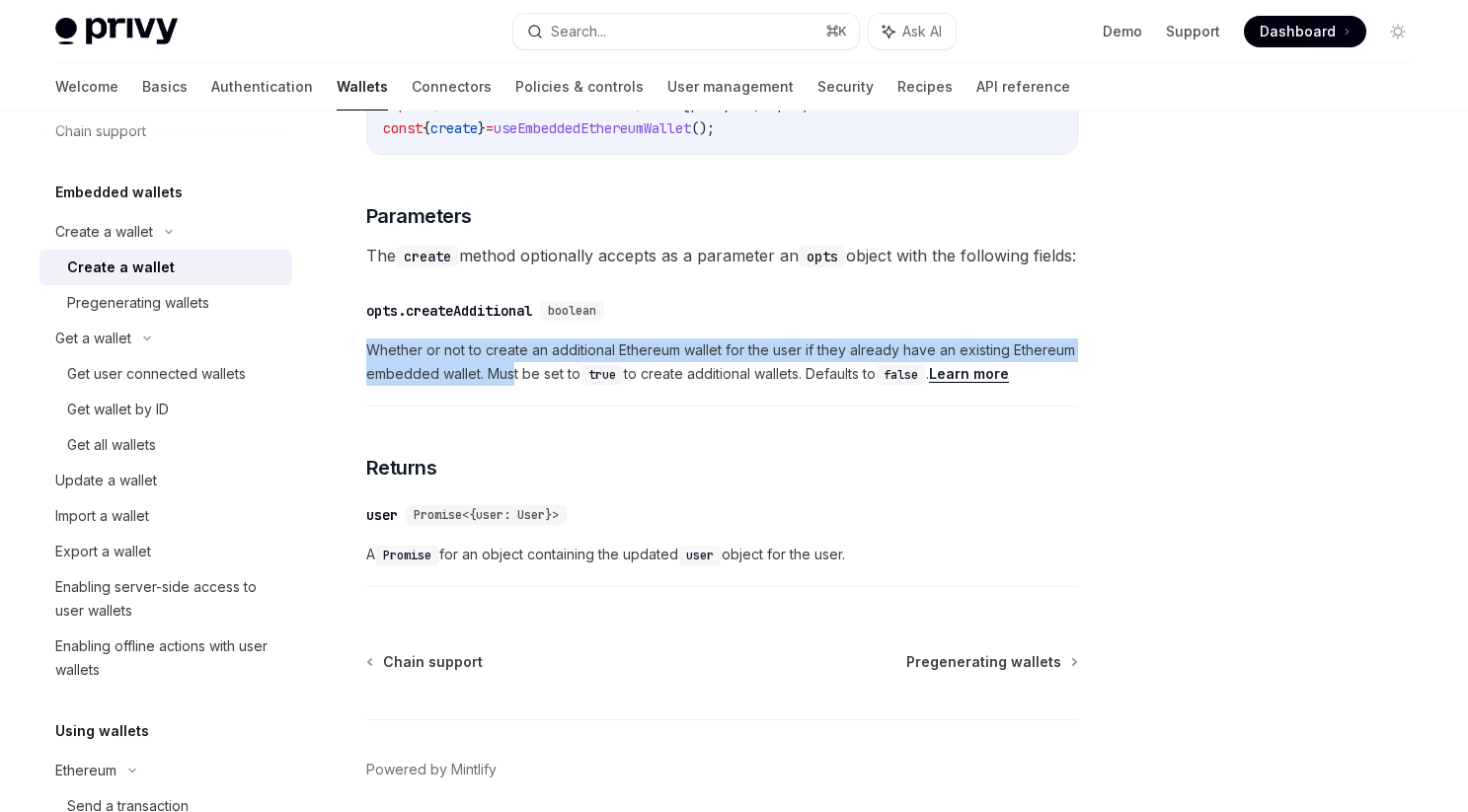 drag, startPoint x: 539, startPoint y: 360, endPoint x: 514, endPoint y: 405, distance: 51.47815 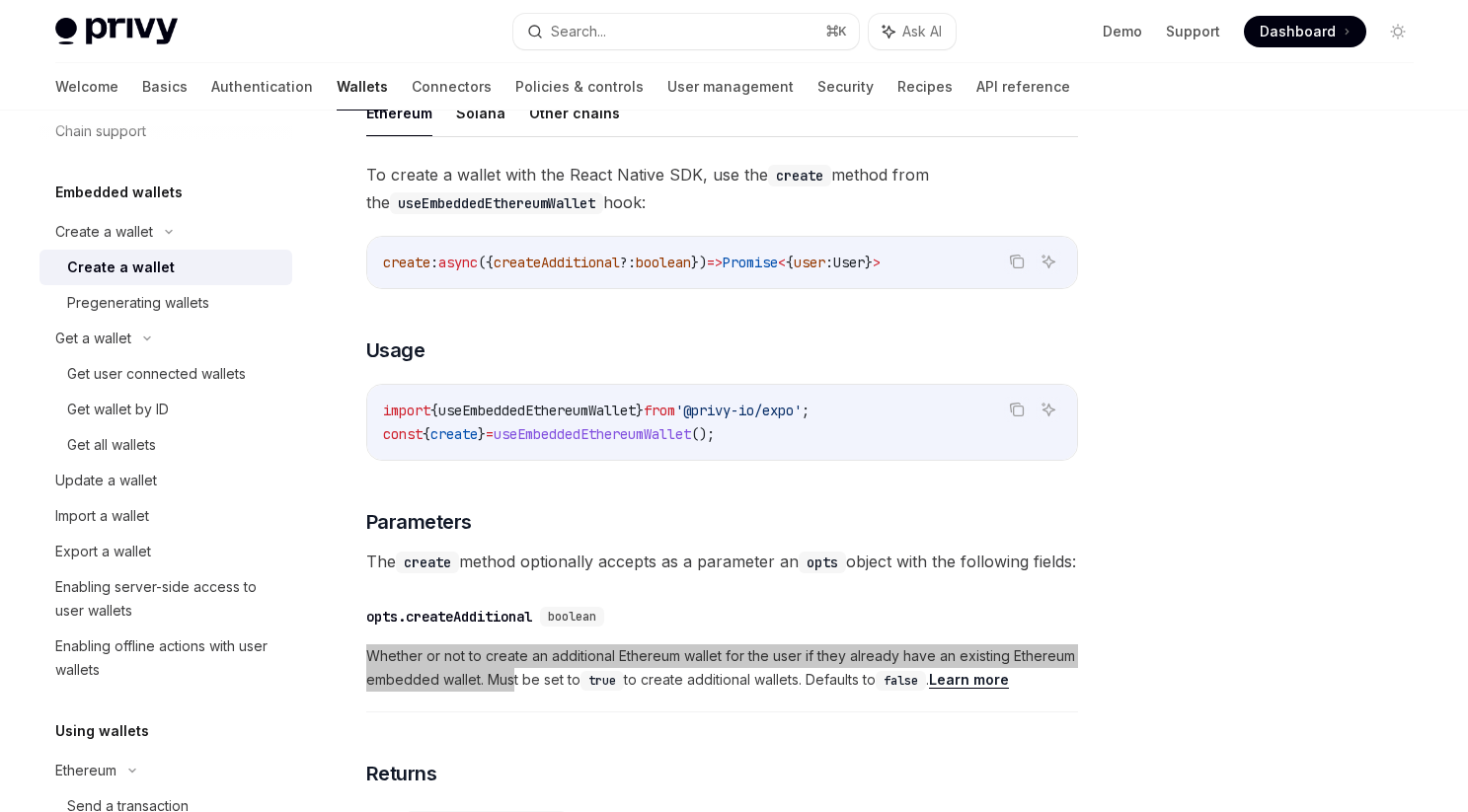 scroll, scrollTop: 665, scrollLeft: 0, axis: vertical 